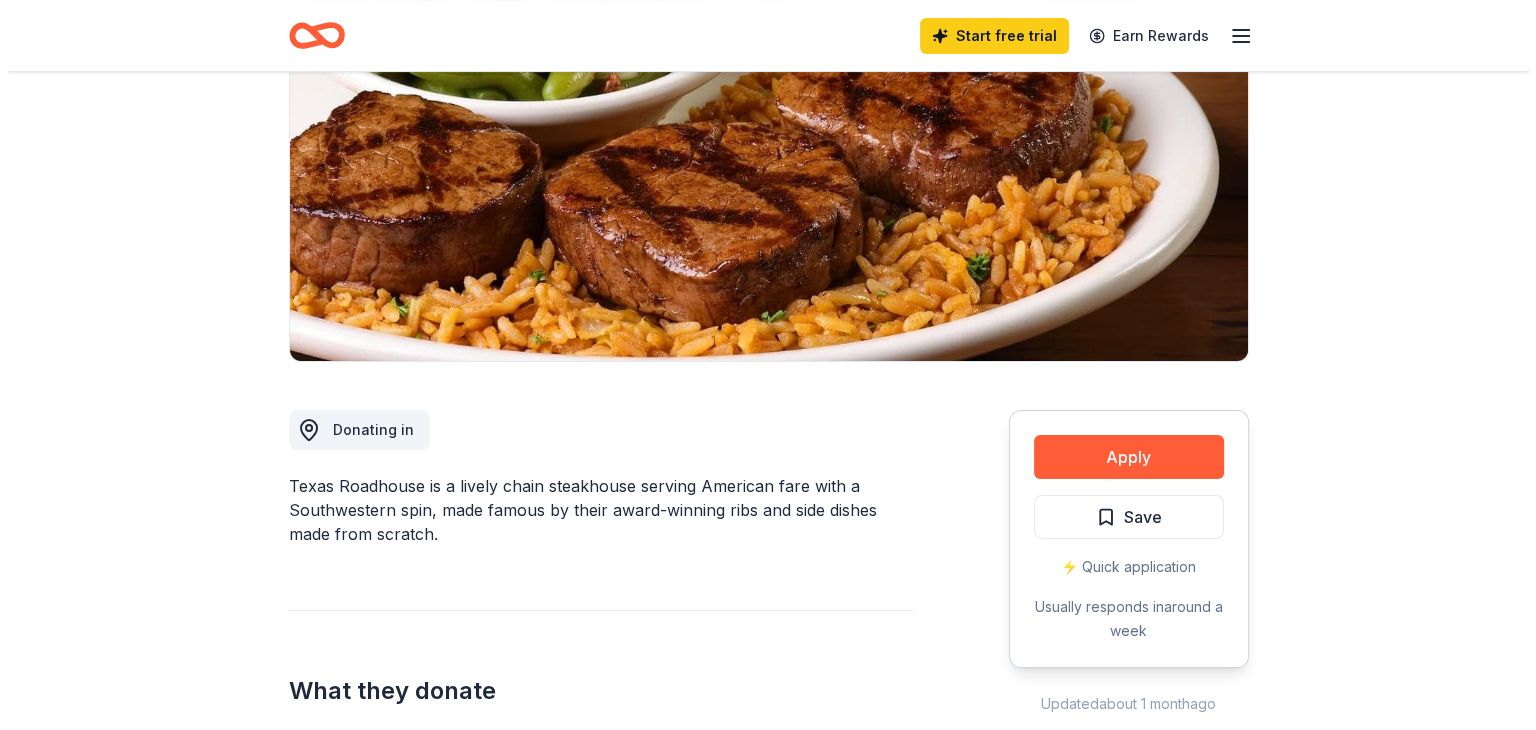 scroll, scrollTop: 300, scrollLeft: 0, axis: vertical 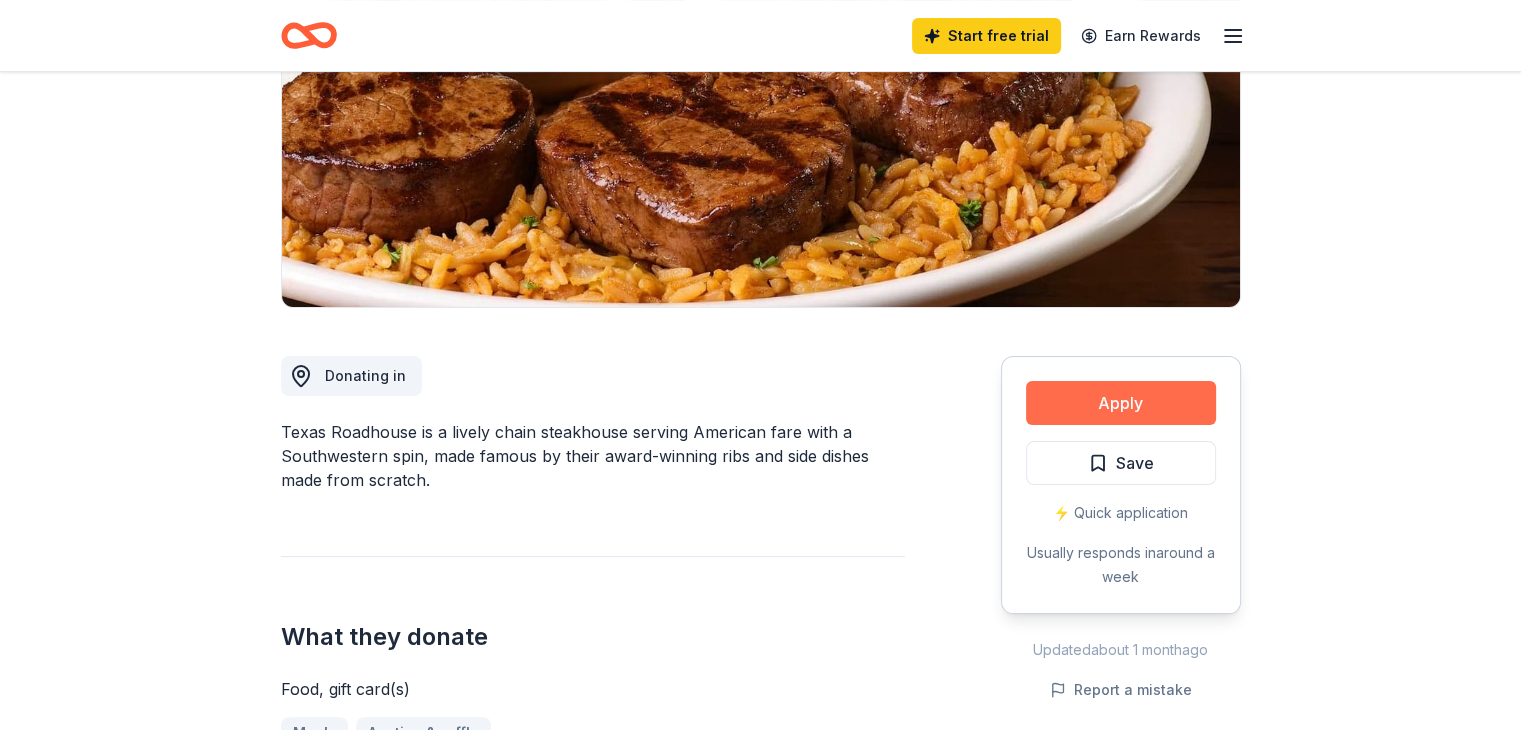 click on "Apply" at bounding box center [1121, 403] 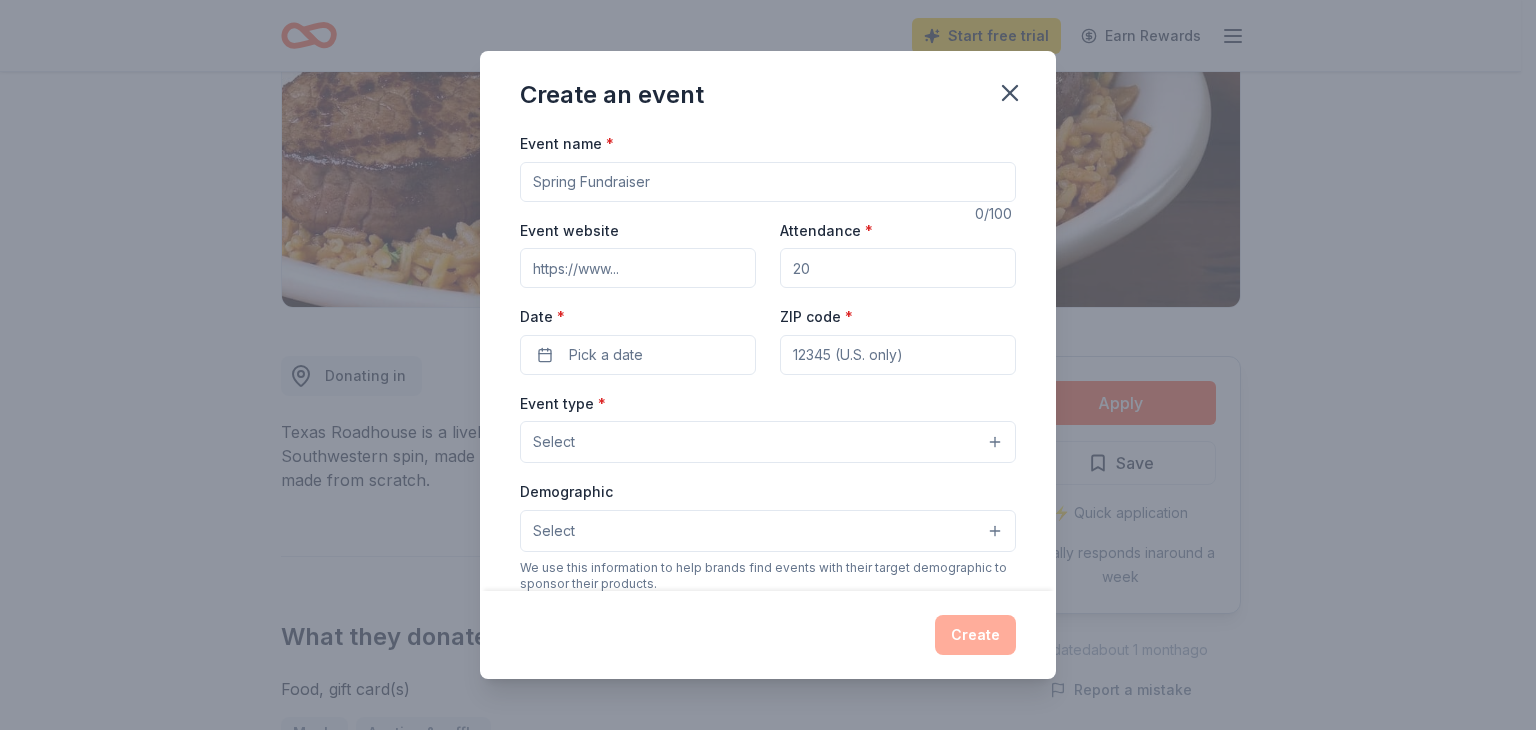 click on "Event name *" at bounding box center [768, 182] 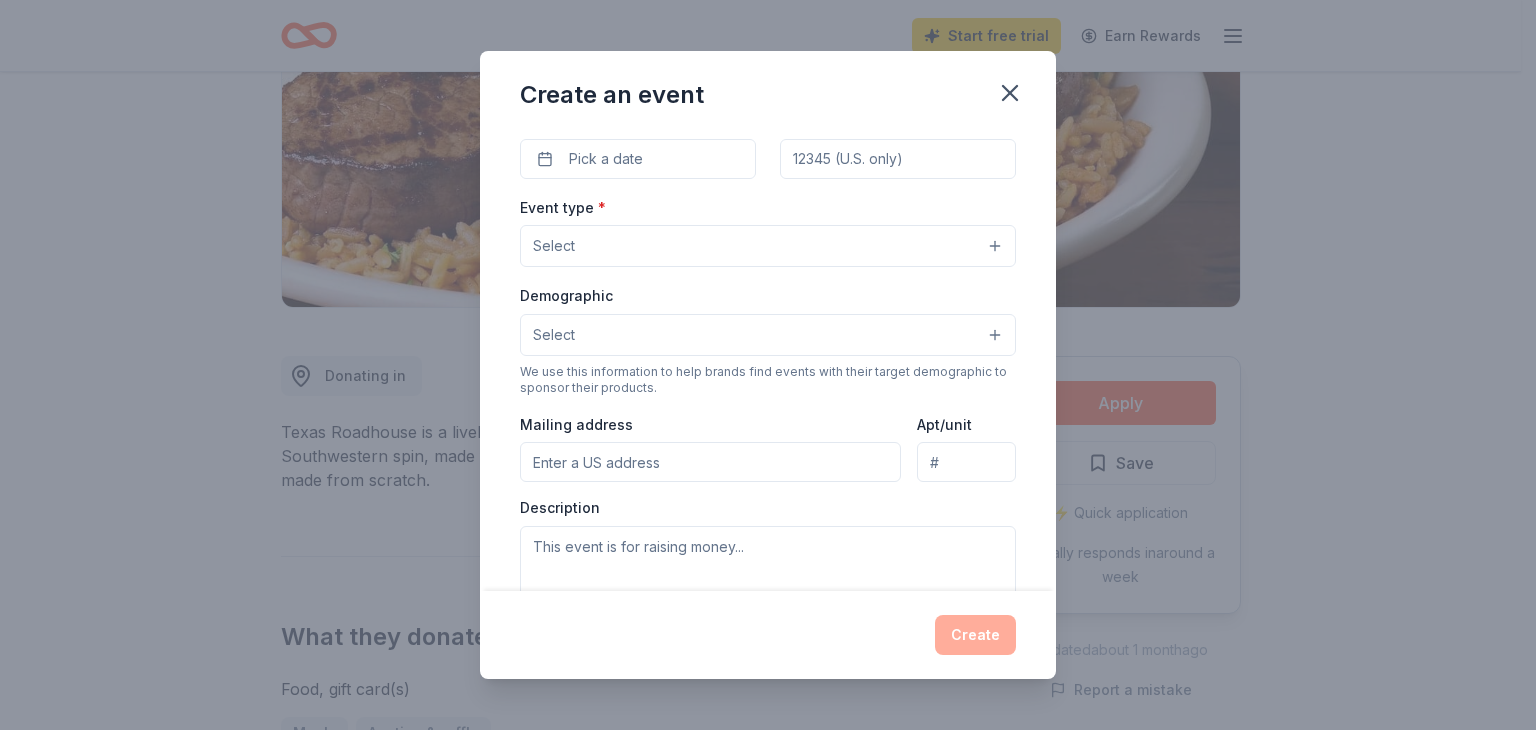 scroll, scrollTop: 0, scrollLeft: 0, axis: both 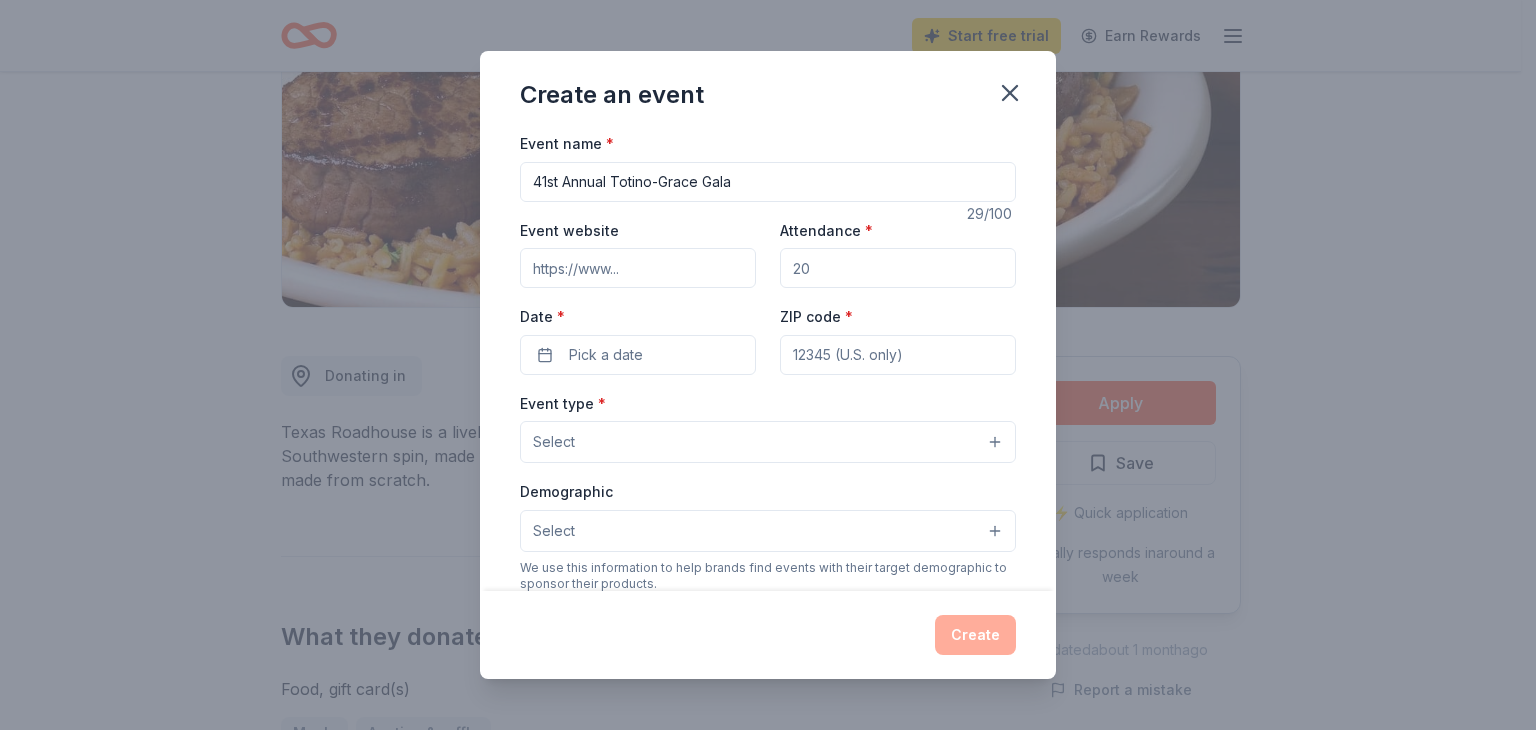 type on "41st Annual Totino-Grace Gala" 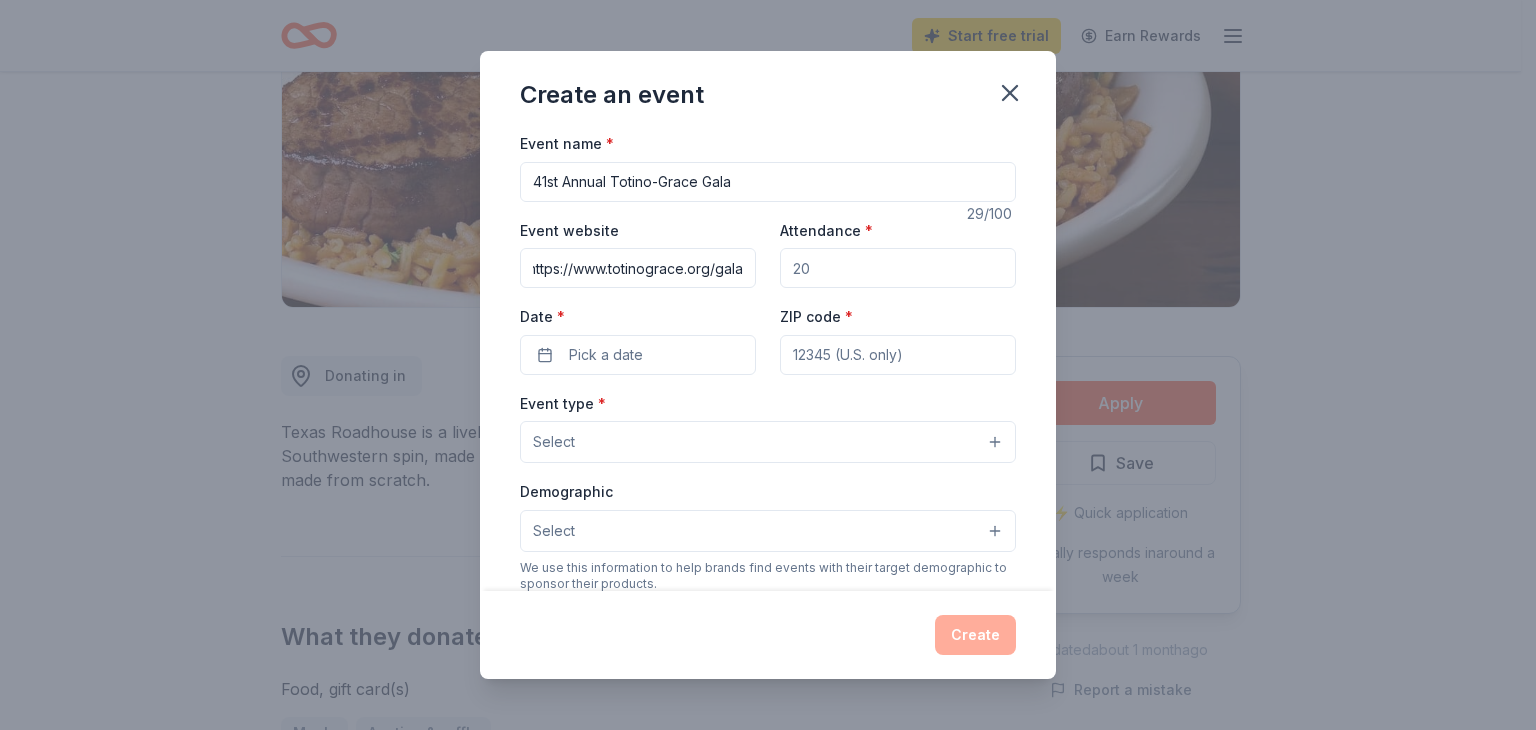scroll, scrollTop: 0, scrollLeft: 16, axis: horizontal 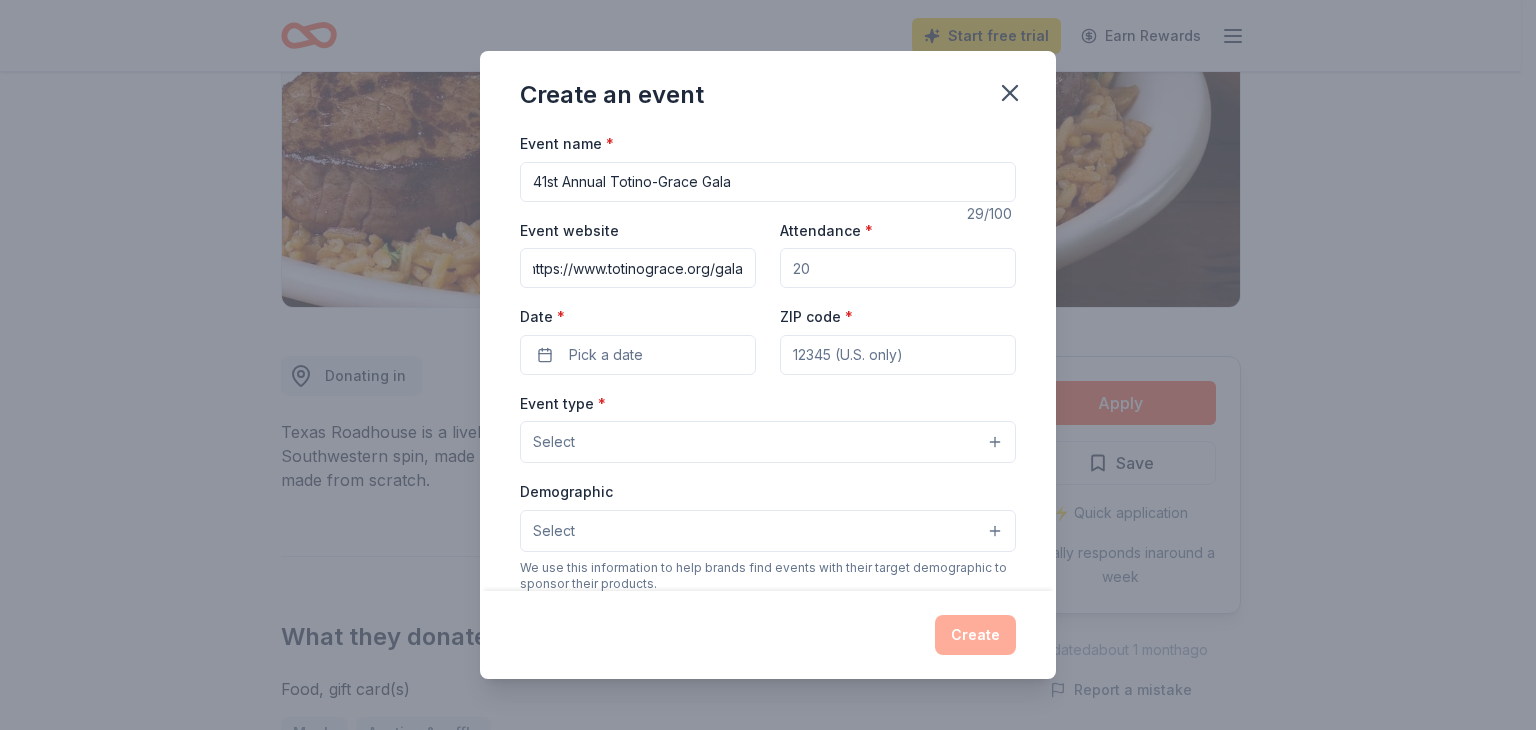 type on "https://www.totinograce.org/gala" 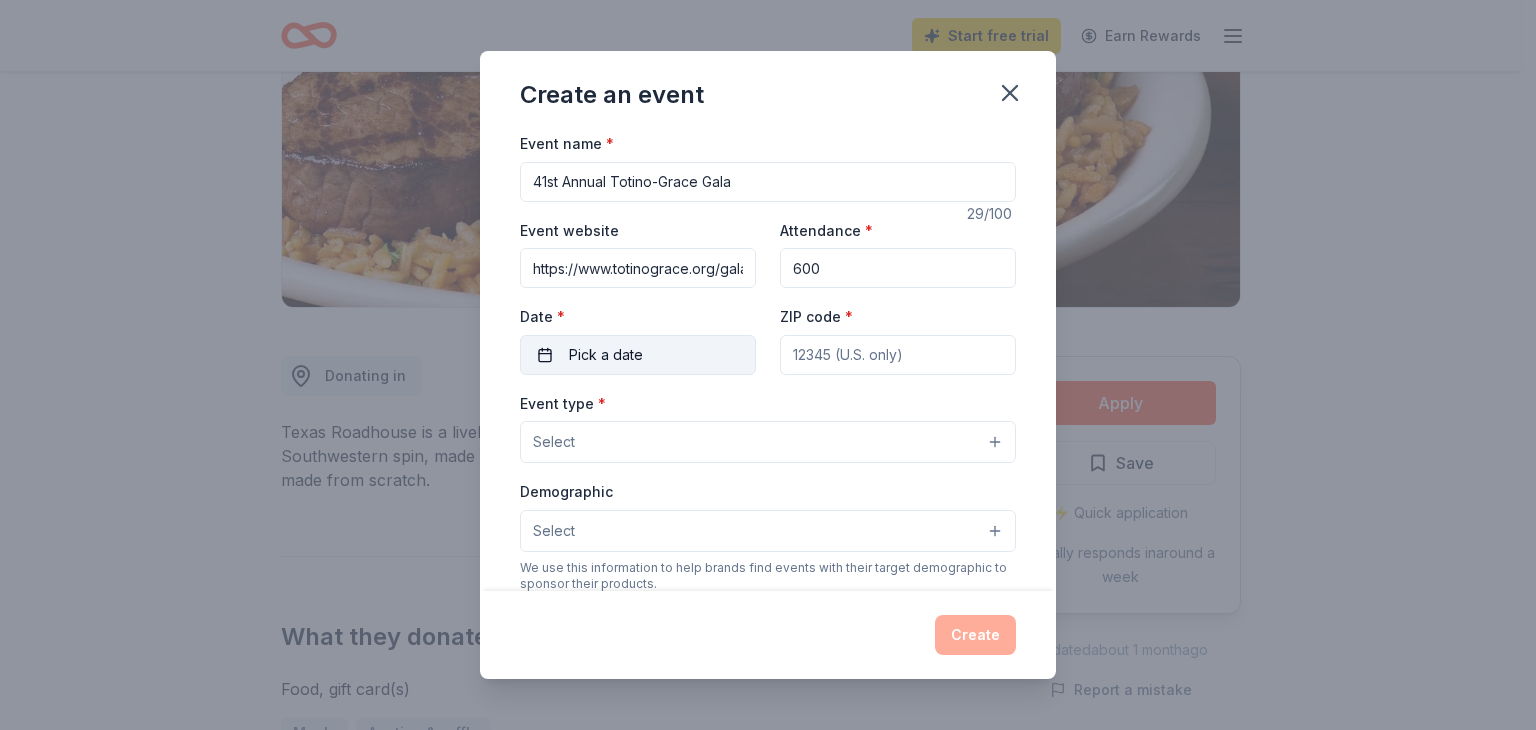 type on "600" 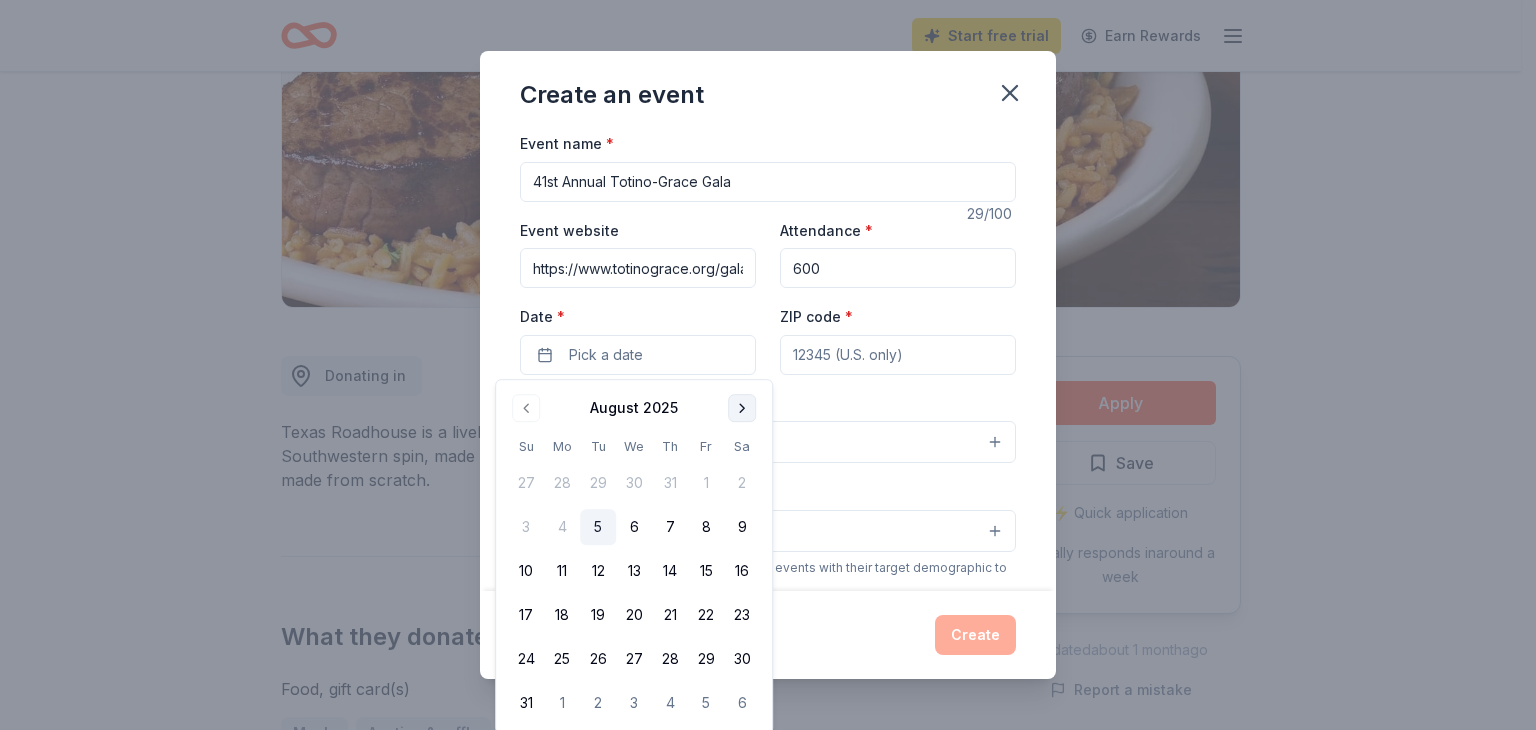 click at bounding box center (742, 408) 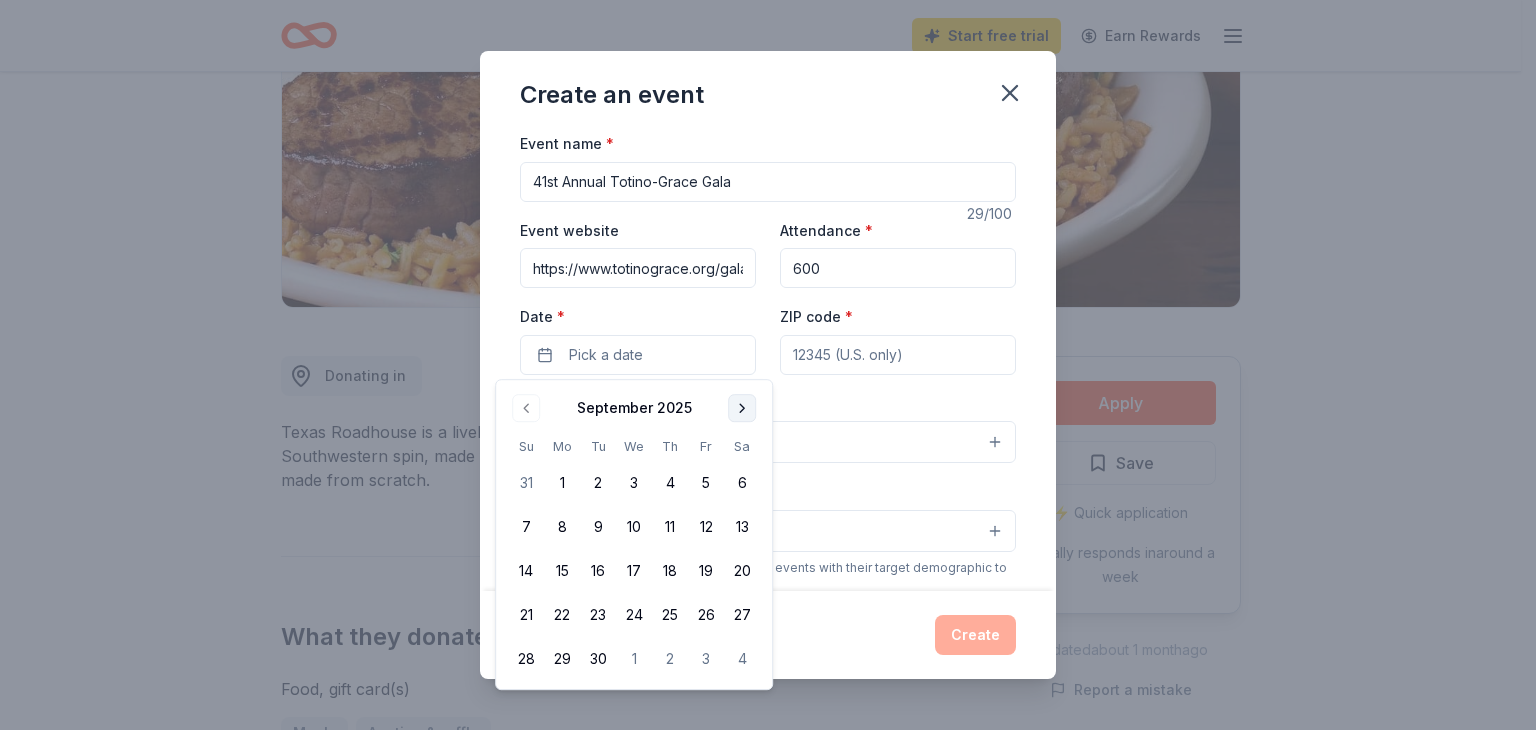 click at bounding box center (742, 408) 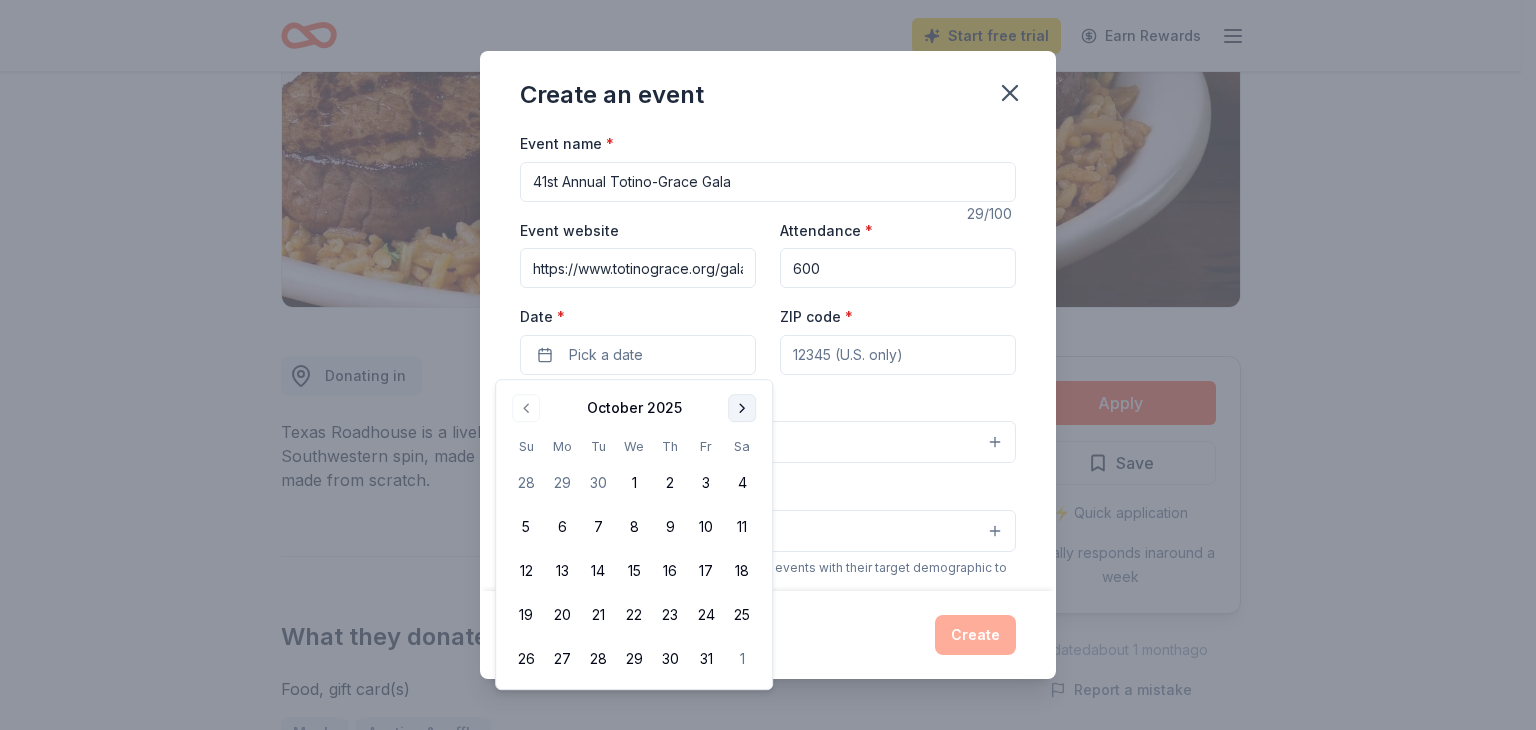 click at bounding box center [742, 408] 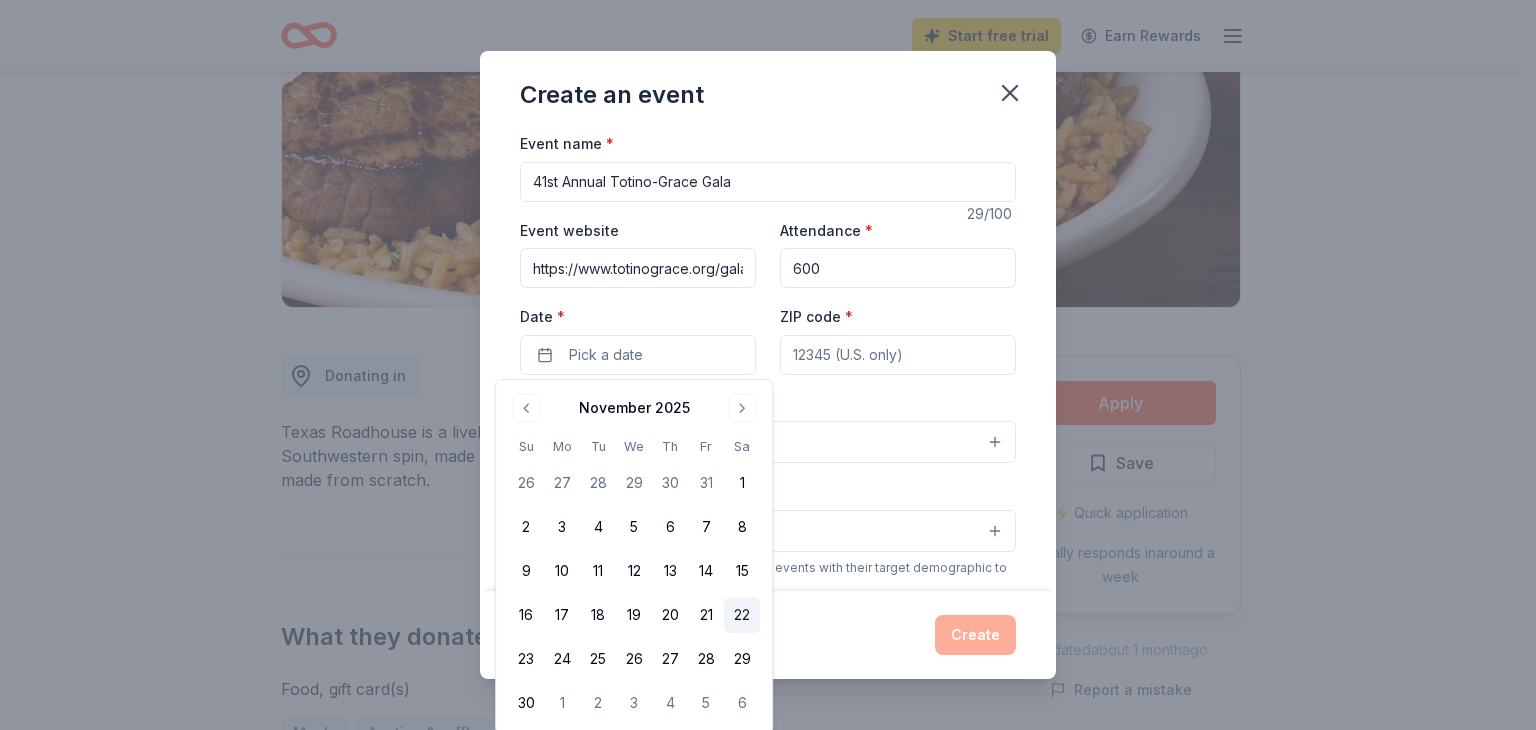 click on "22" at bounding box center (742, 615) 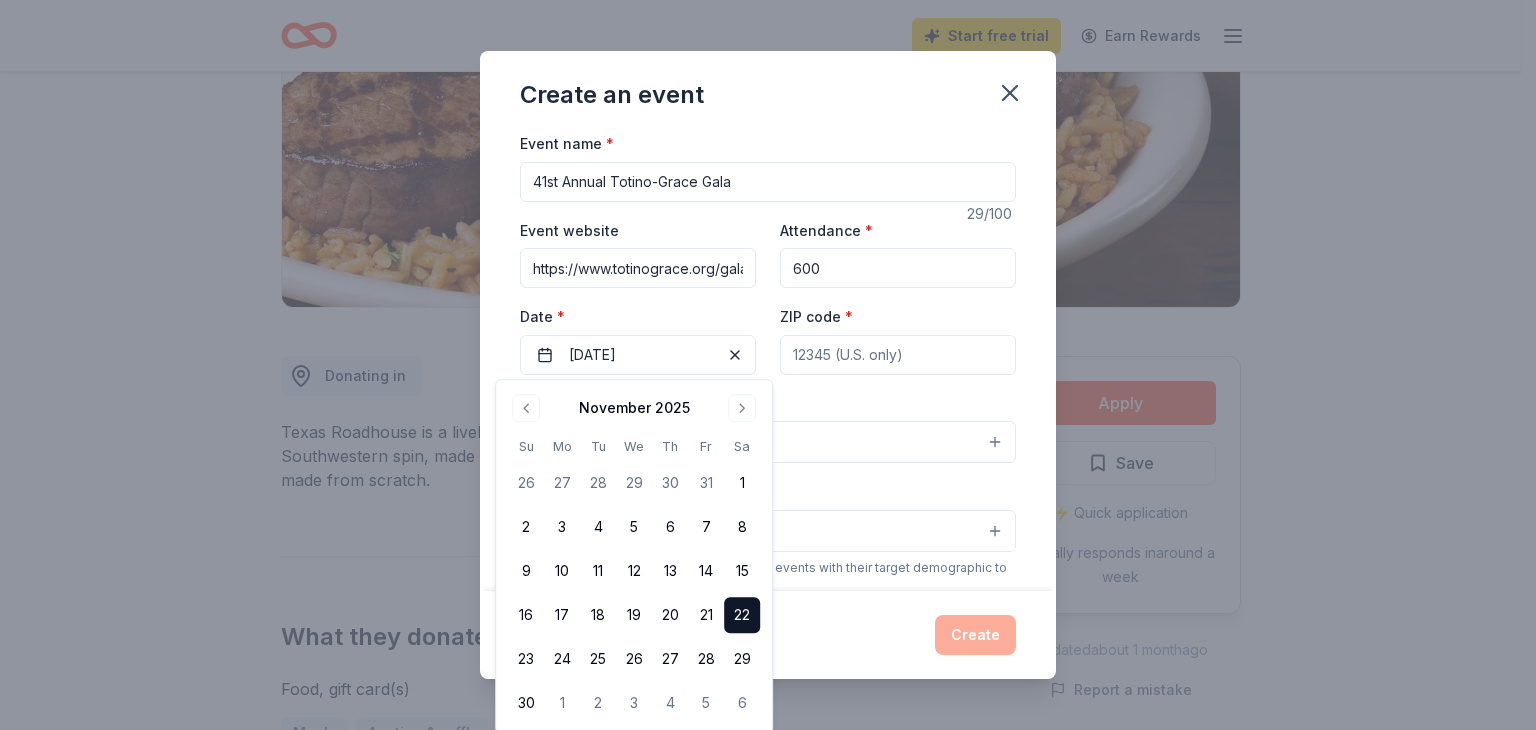 click on "ZIP code *" at bounding box center [898, 355] 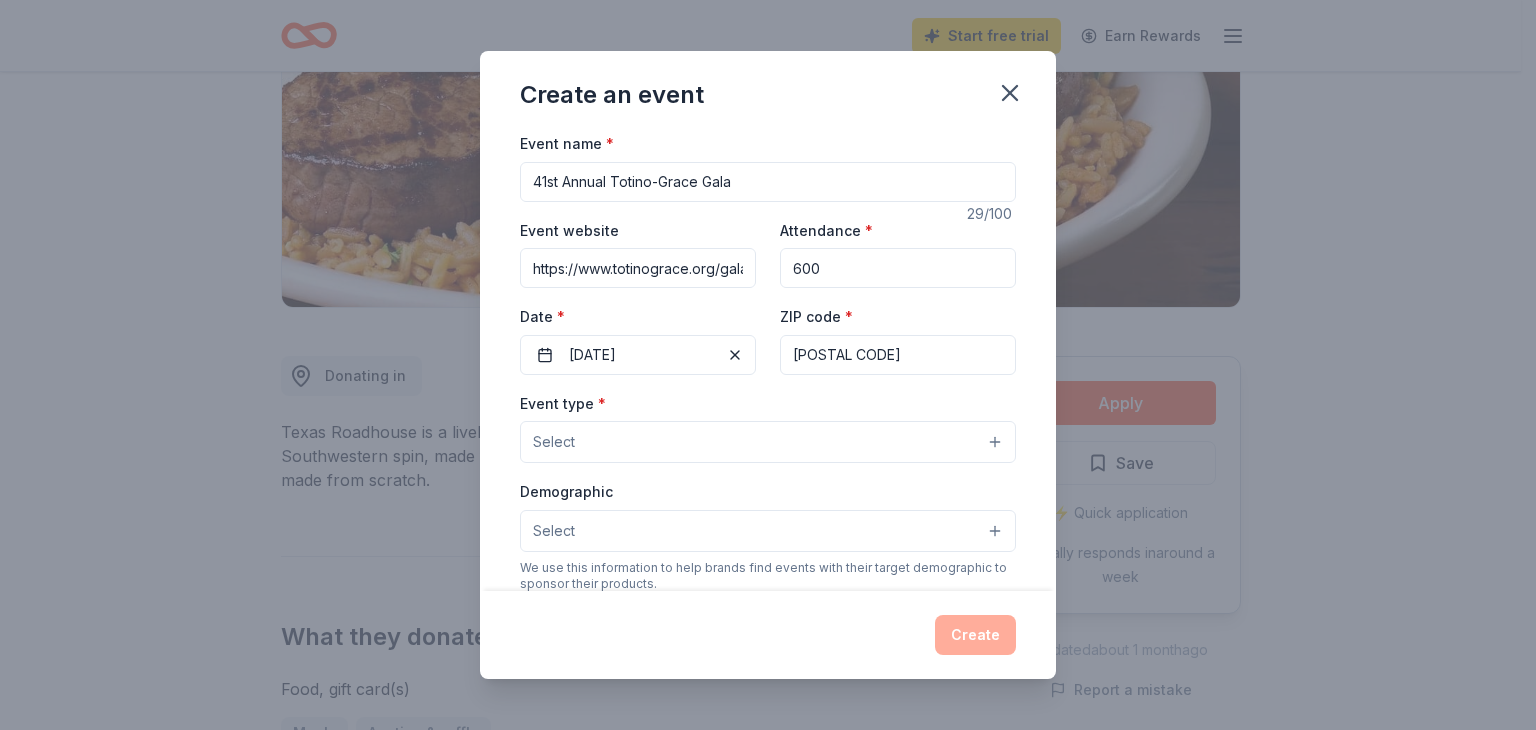 type on "[POSTAL CODE]" 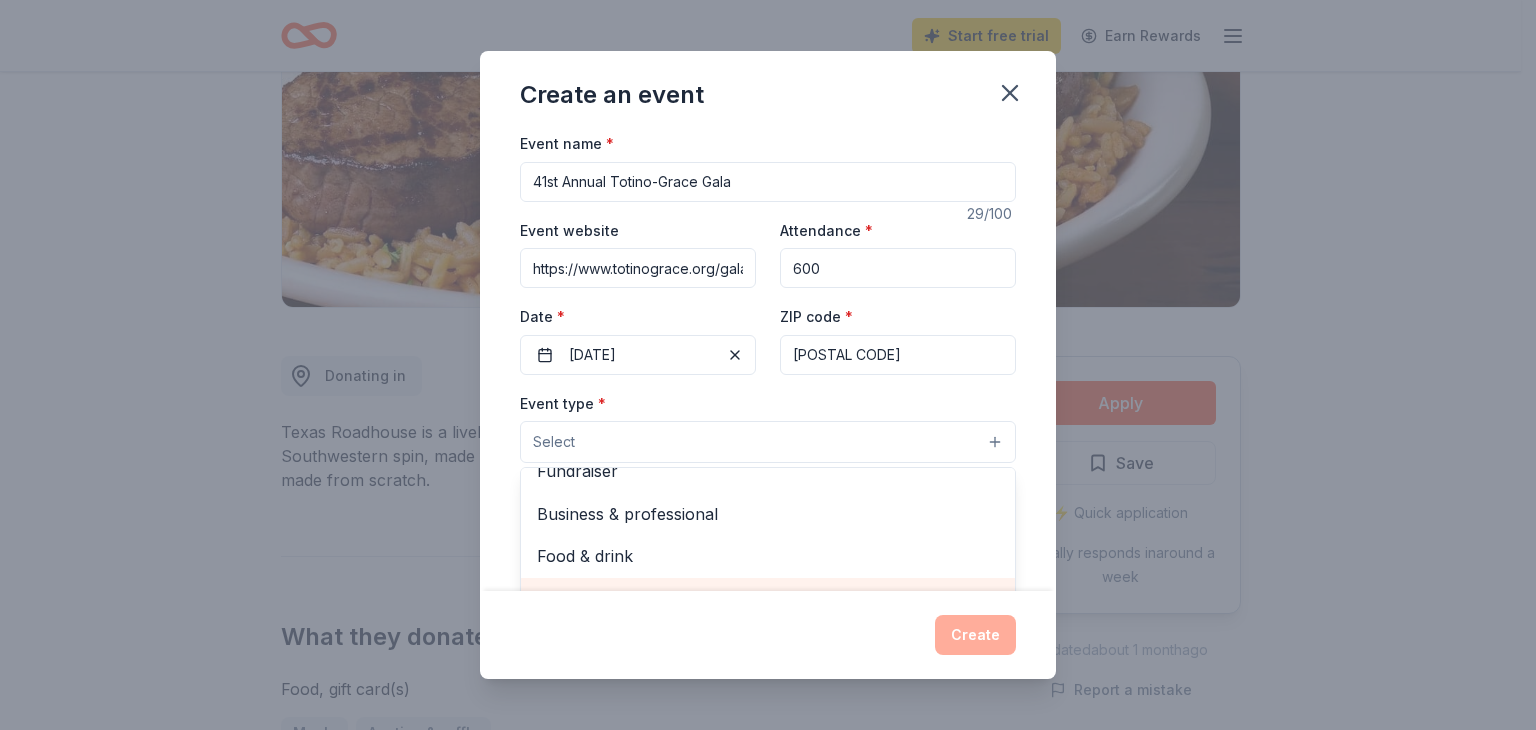 scroll, scrollTop: 0, scrollLeft: 0, axis: both 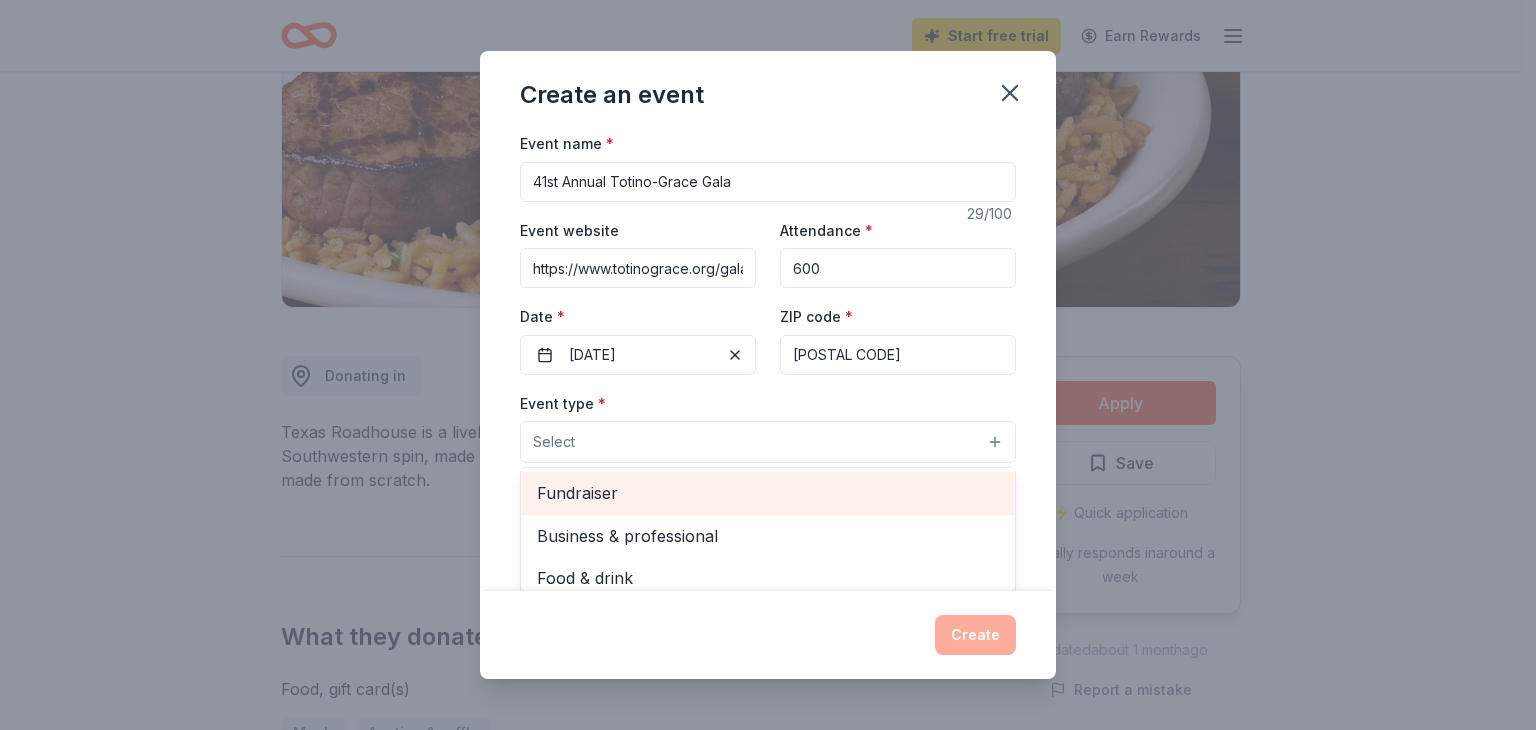 click on "Fundraiser" at bounding box center (768, 493) 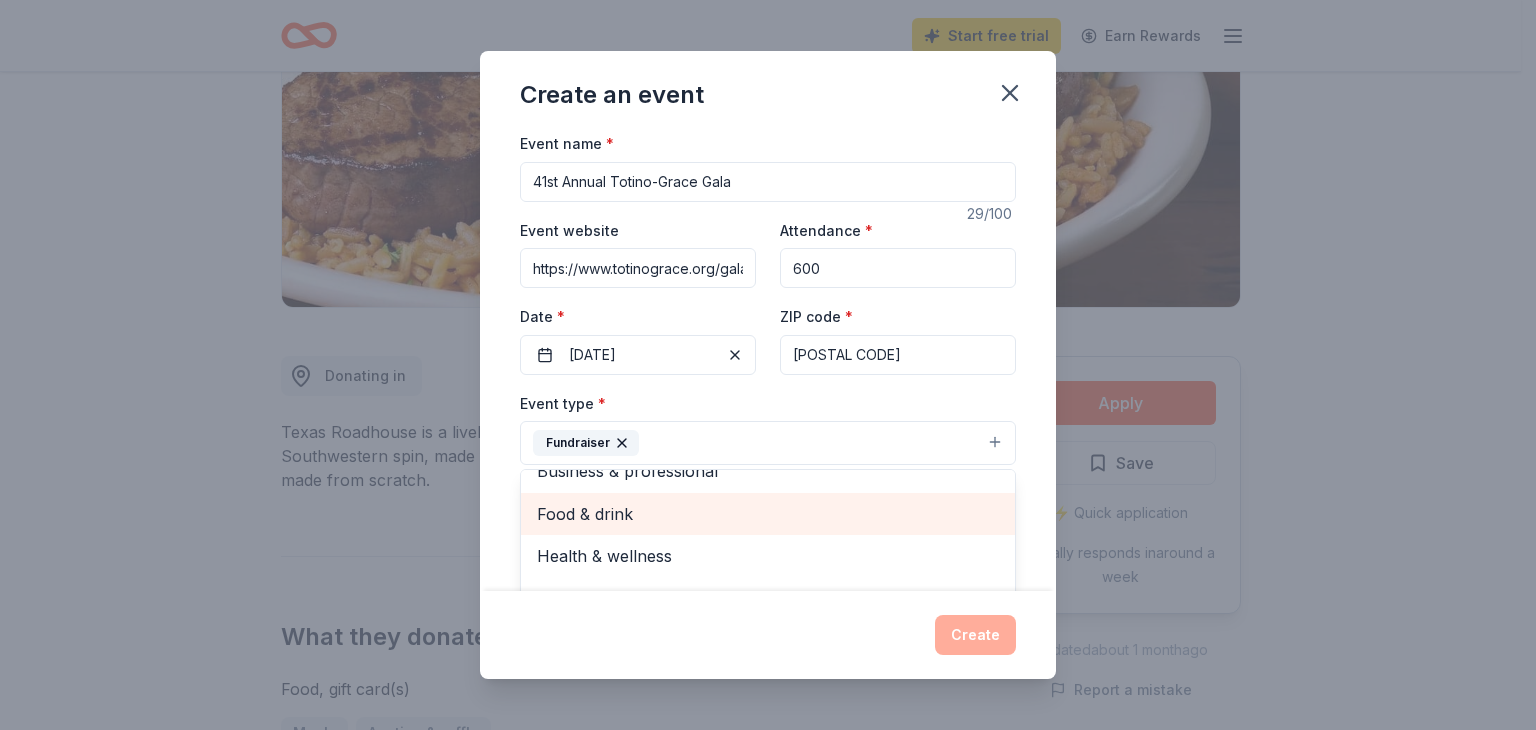 scroll, scrollTop: 0, scrollLeft: 0, axis: both 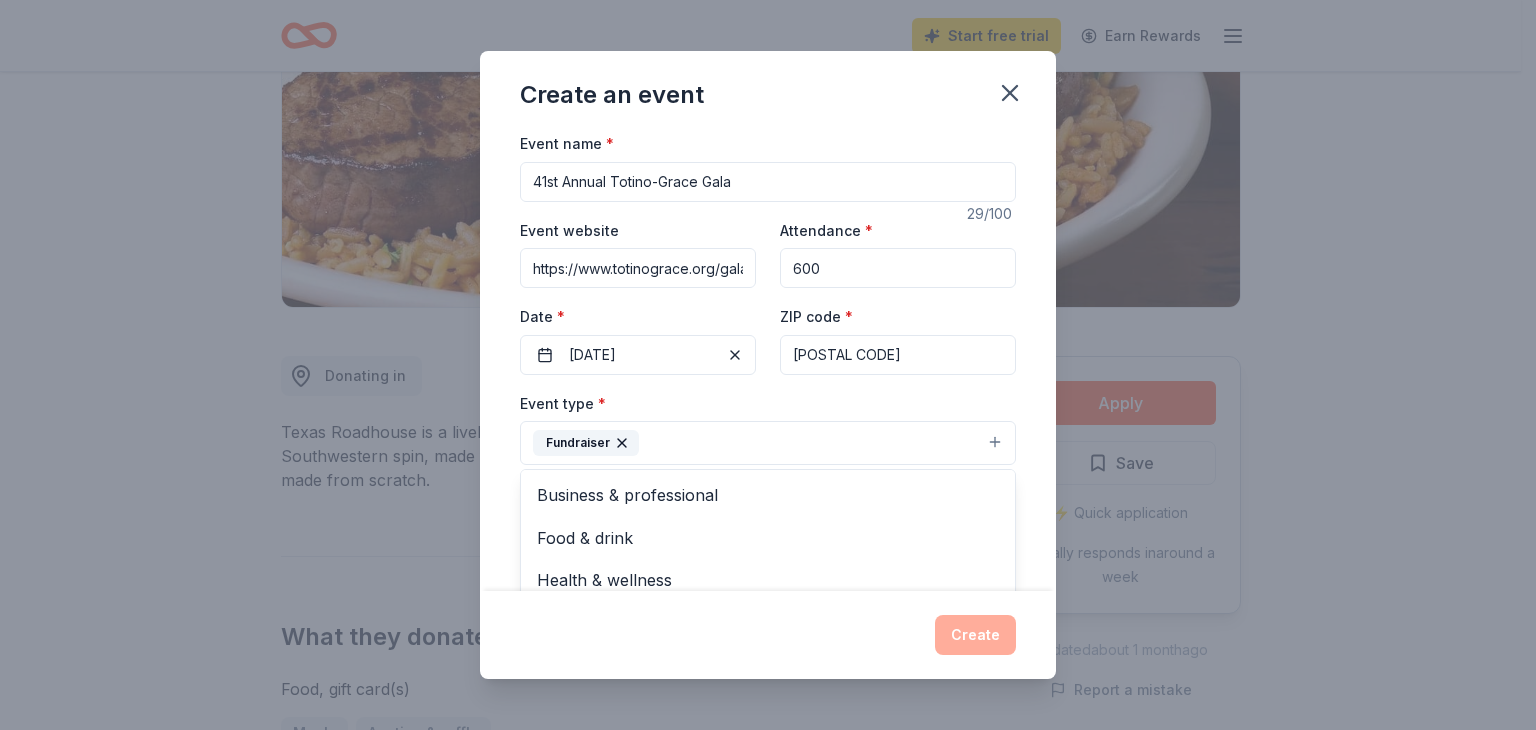 click on "Event name * 41st Annual [SCHOOL NAME] Gala 29 /100 Event website [URL] Attendance * 600 Date * [DATE] ZIP code * [POSTAL CODE] Event type * Fundraiser Business & professional Food & drink Health & wellness Hobbies Music Performing & visual arts Demographic Select We use this information to help brands find events with their target demographic to sponsor their products. Mailing address Apt/unit Description What are you looking for? * Auction & raffle Meals Snacks Desserts Alcohol Beverages Send me reminders Email me reminders of donor application deadlines Recurring event" at bounding box center [768, 361] 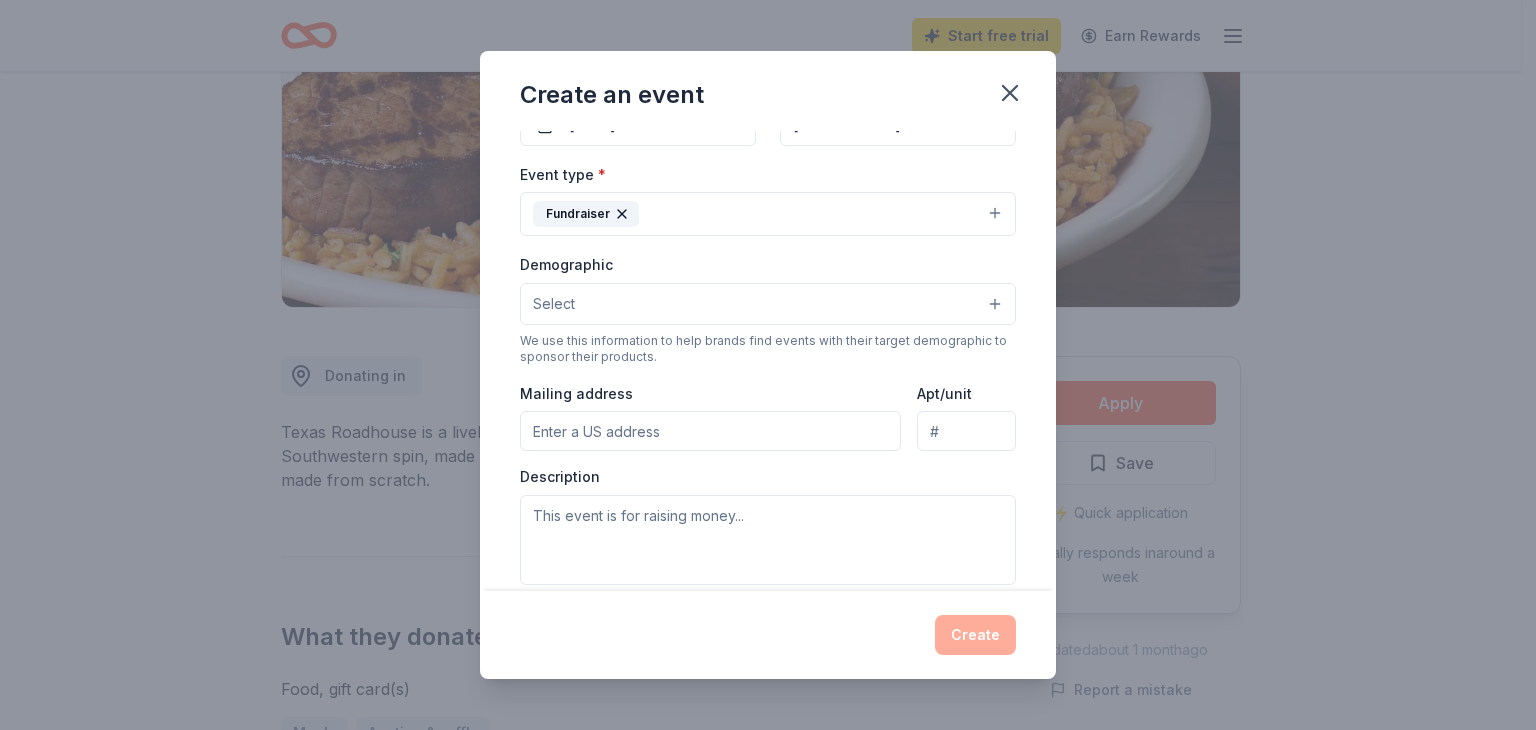 scroll, scrollTop: 300, scrollLeft: 0, axis: vertical 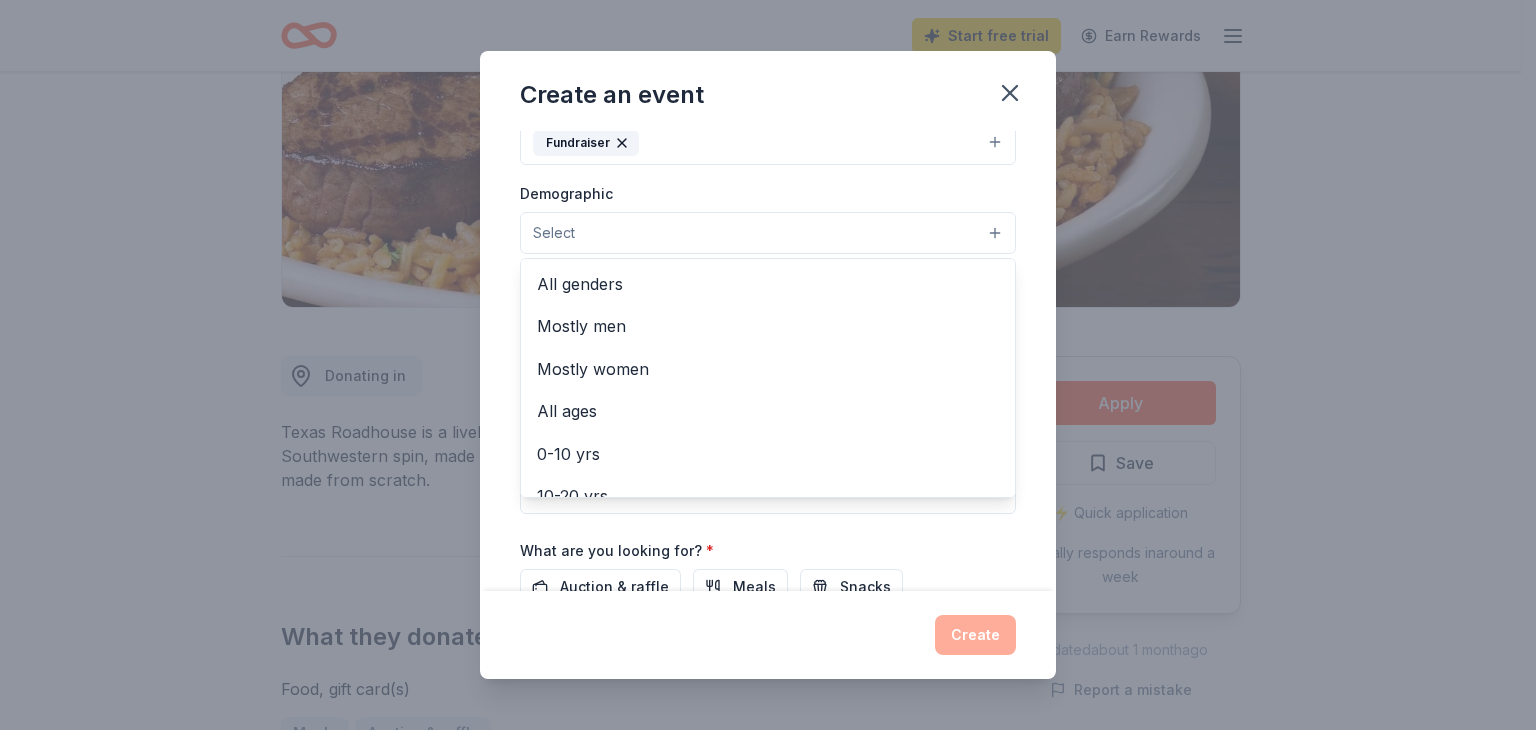 click on "Select" at bounding box center (768, 233) 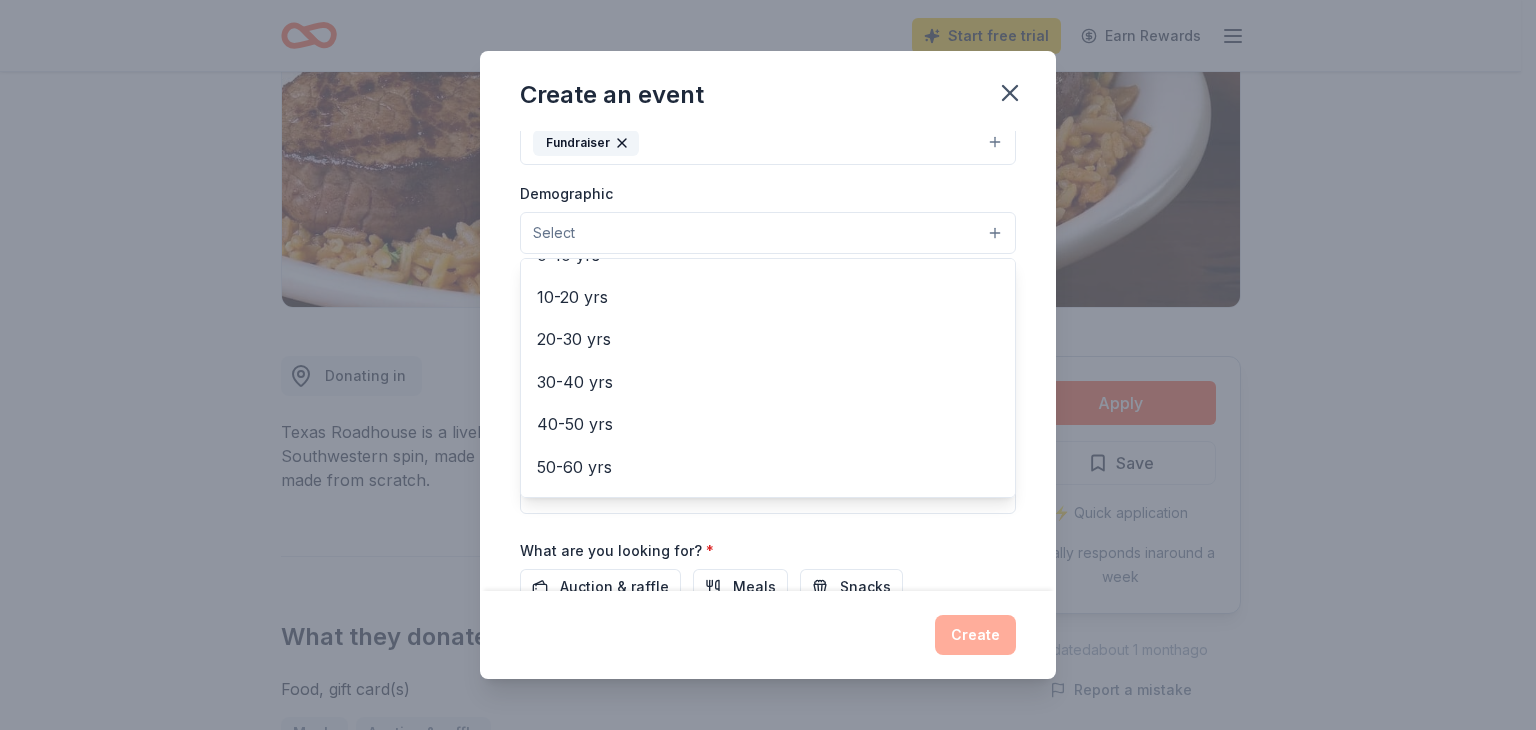 scroll, scrollTop: 200, scrollLeft: 0, axis: vertical 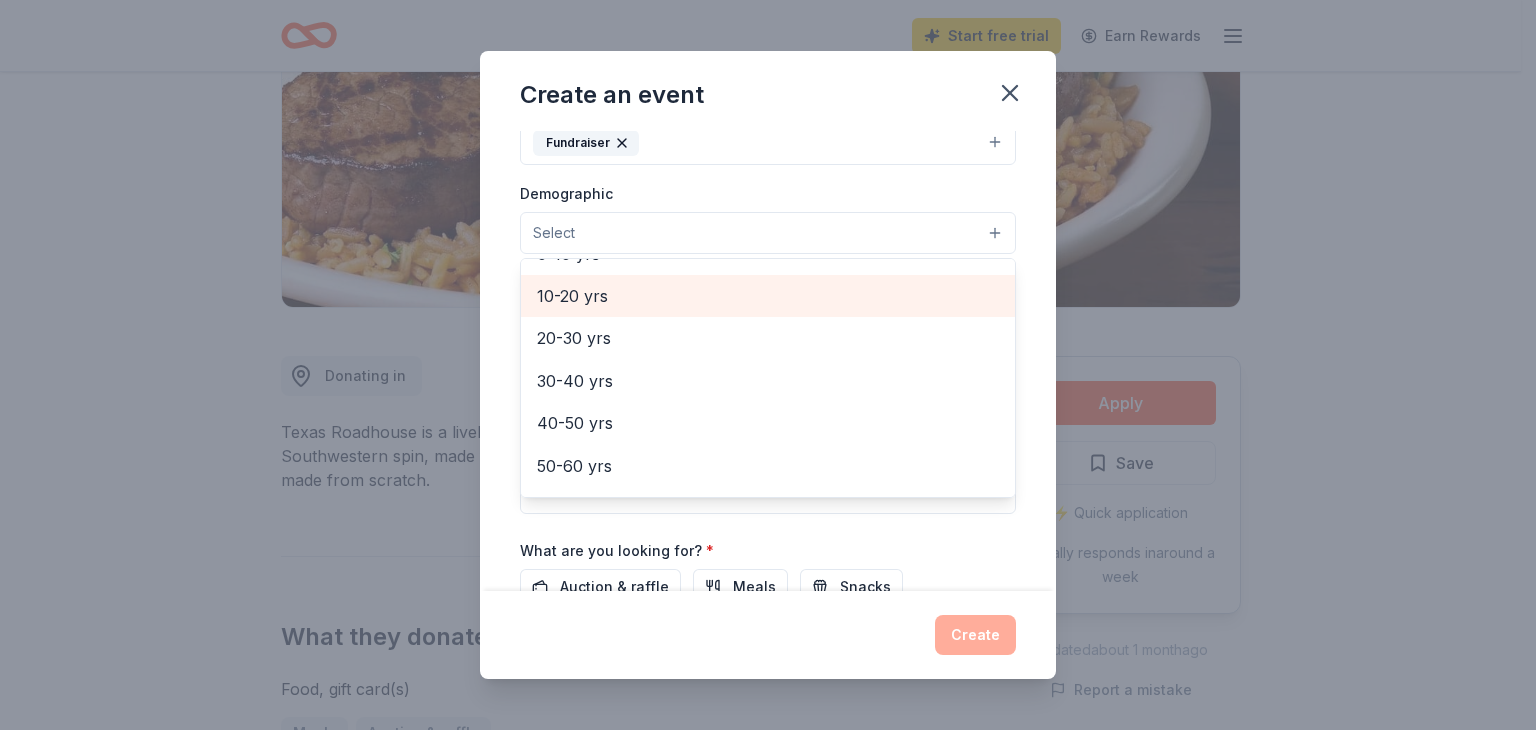 click on "10-20 yrs" at bounding box center [768, 296] 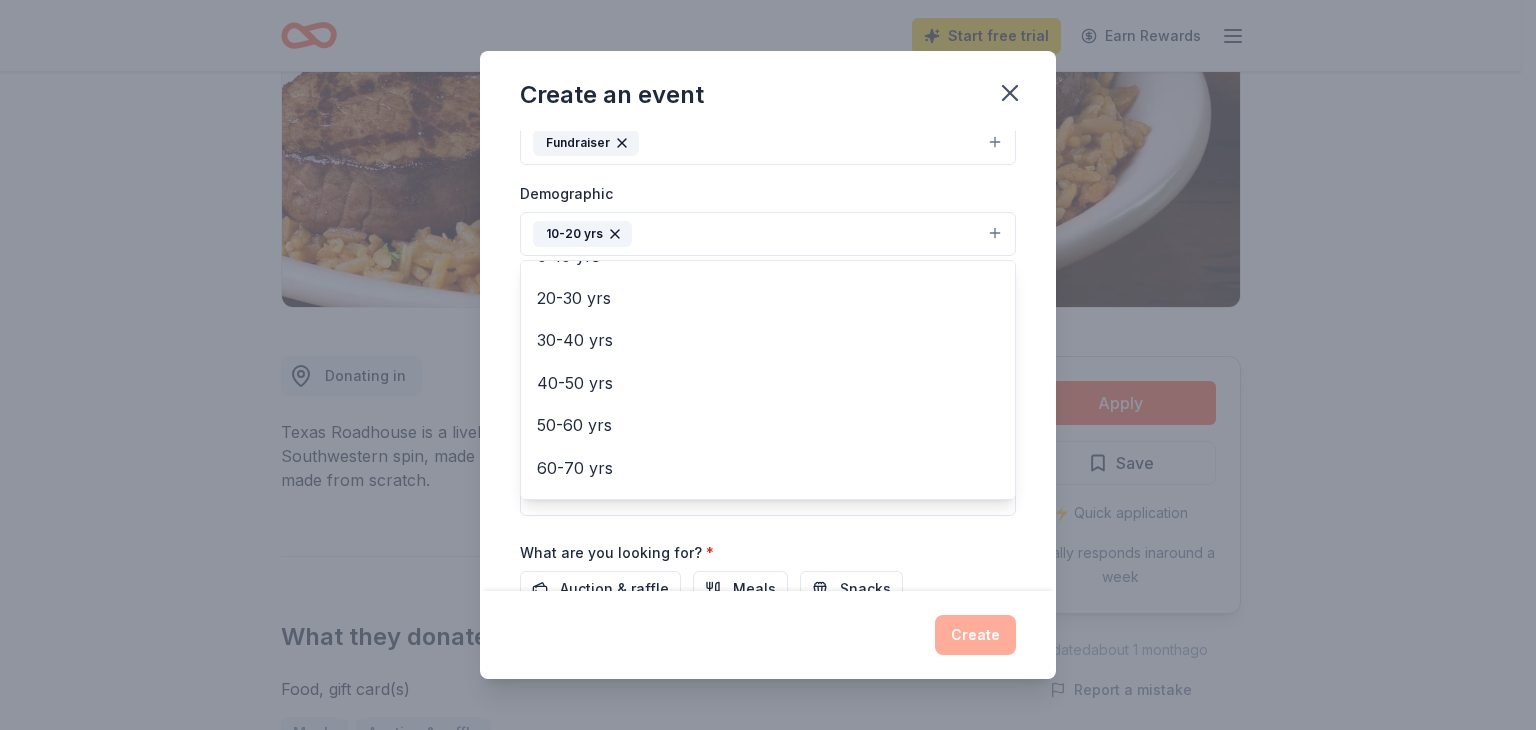 click on "Event name * [ORDINAL] Annual [INSTITUTION] Gala 29 /100 Event website [URL] Attendance * 600 Date * [DATE] ZIP code * [POSTAL_CODE] Event type * Fundraiser Demographic 10-20 yrs All genders Mostly men Mostly women All ages 0-10 yrs 20-30 yrs 30-40 yrs 40-50 yrs 50-60 yrs 60-70 yrs 70-80 yrs 80+ yrs We use this information to help brands find events with their target demographic to sponsor their products. Mailing address Apt/unit Description What are you looking for? * Auction & raffle Meals Snacks Desserts Alcohol Beverages Send me reminders Email me reminders of donor application deadlines Recurring event" at bounding box center (768, 361) 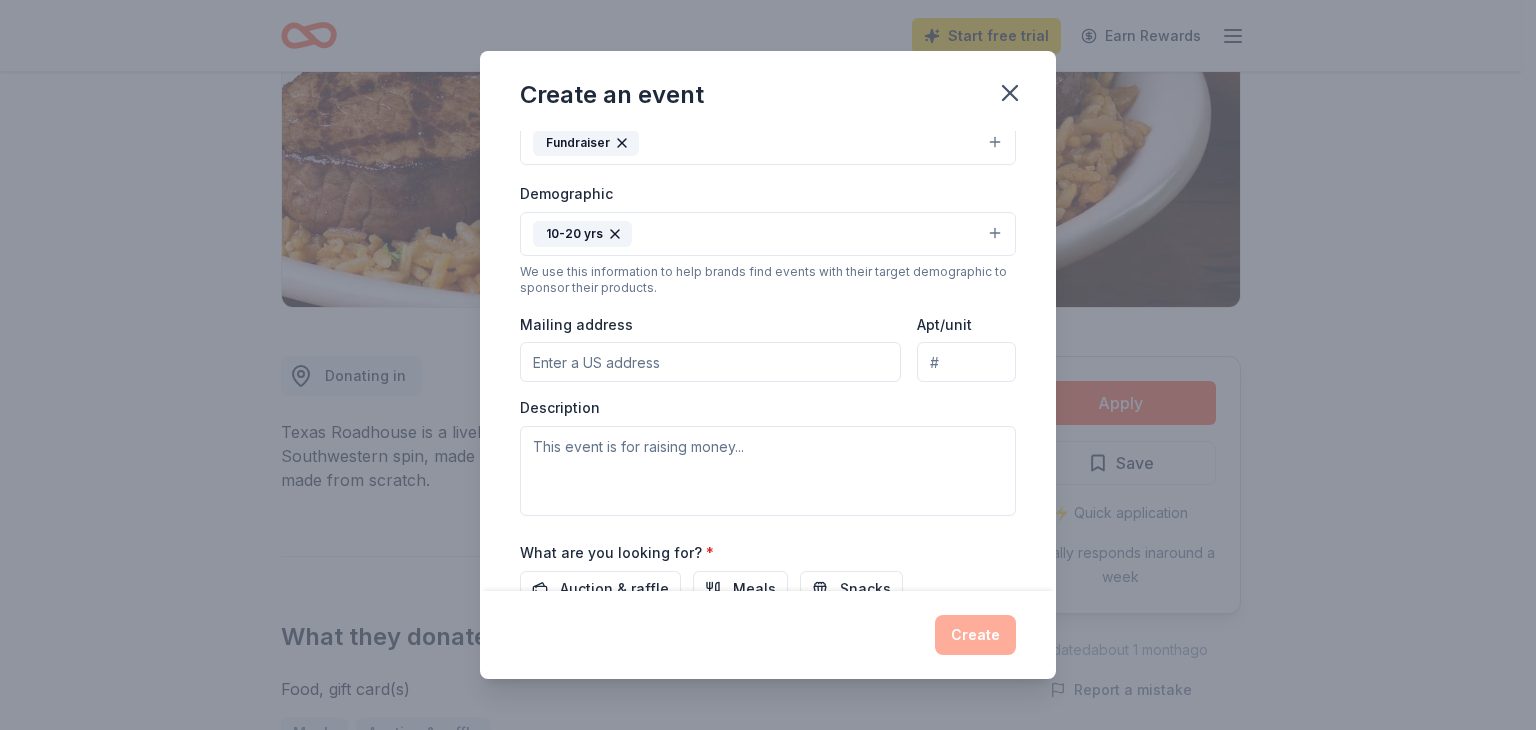 click on "Mailing address" at bounding box center [710, 362] 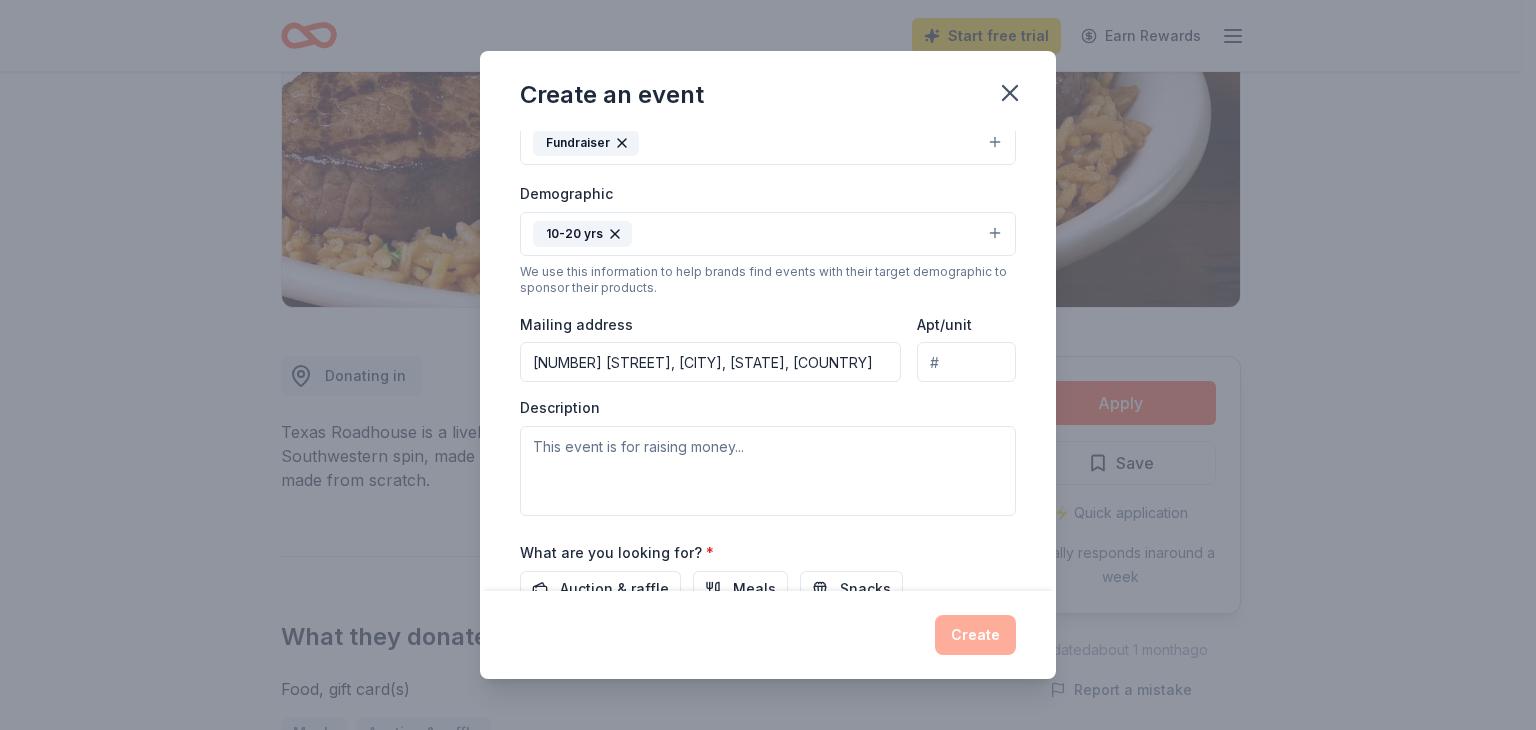 type on "[NUMBER] [STREET], [CITY], [STATE], [POSTAL CODE]" 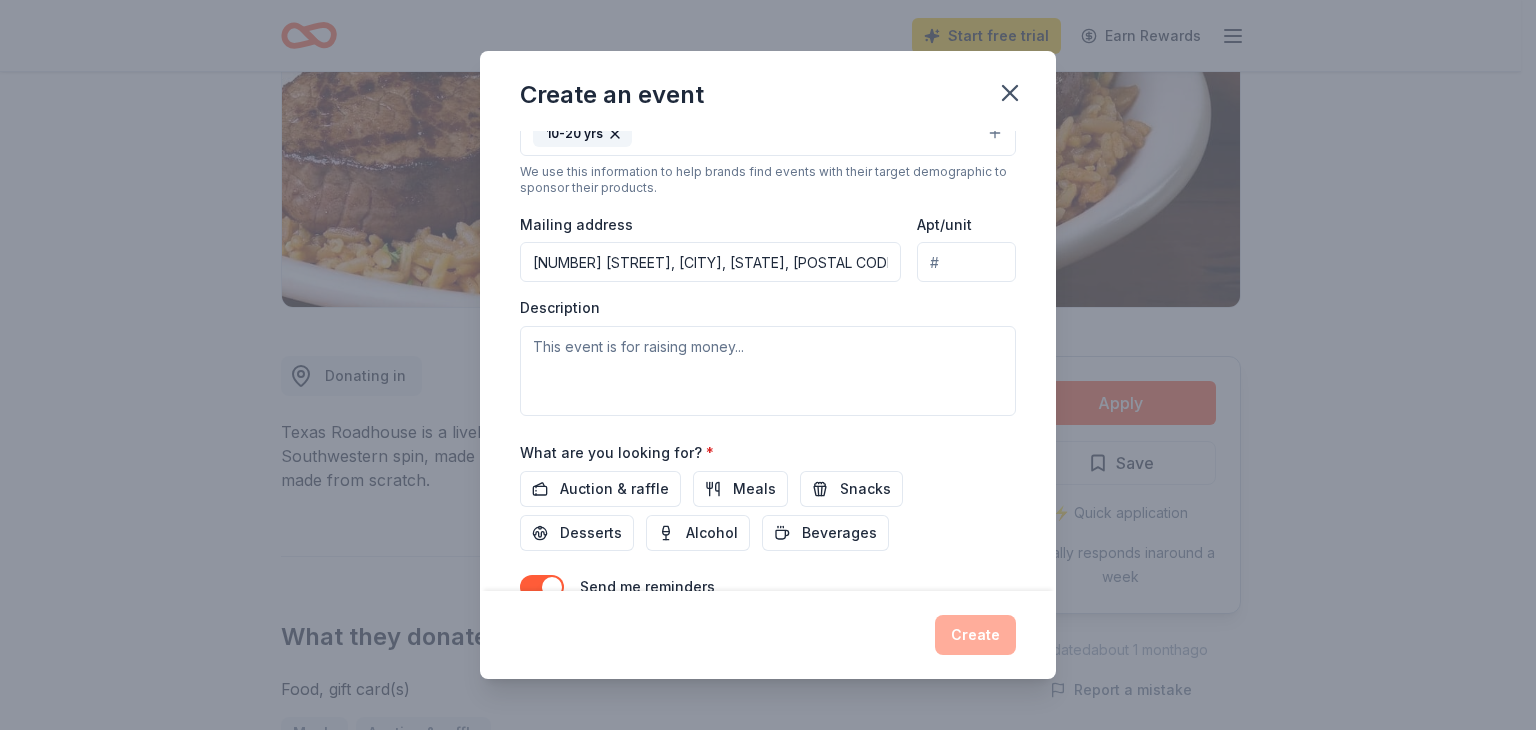 scroll, scrollTop: 499, scrollLeft: 0, axis: vertical 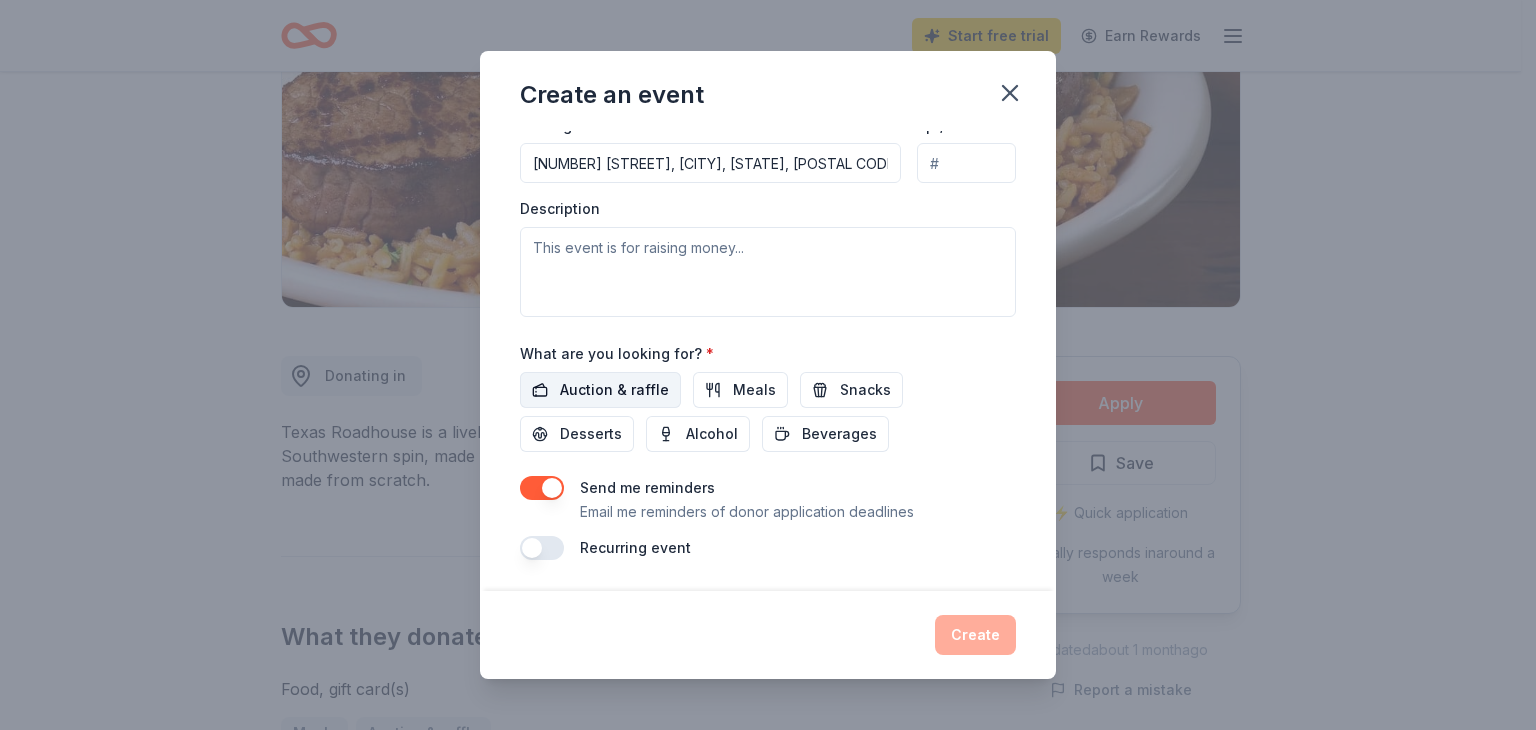 click on "Auction & raffle" at bounding box center (614, 390) 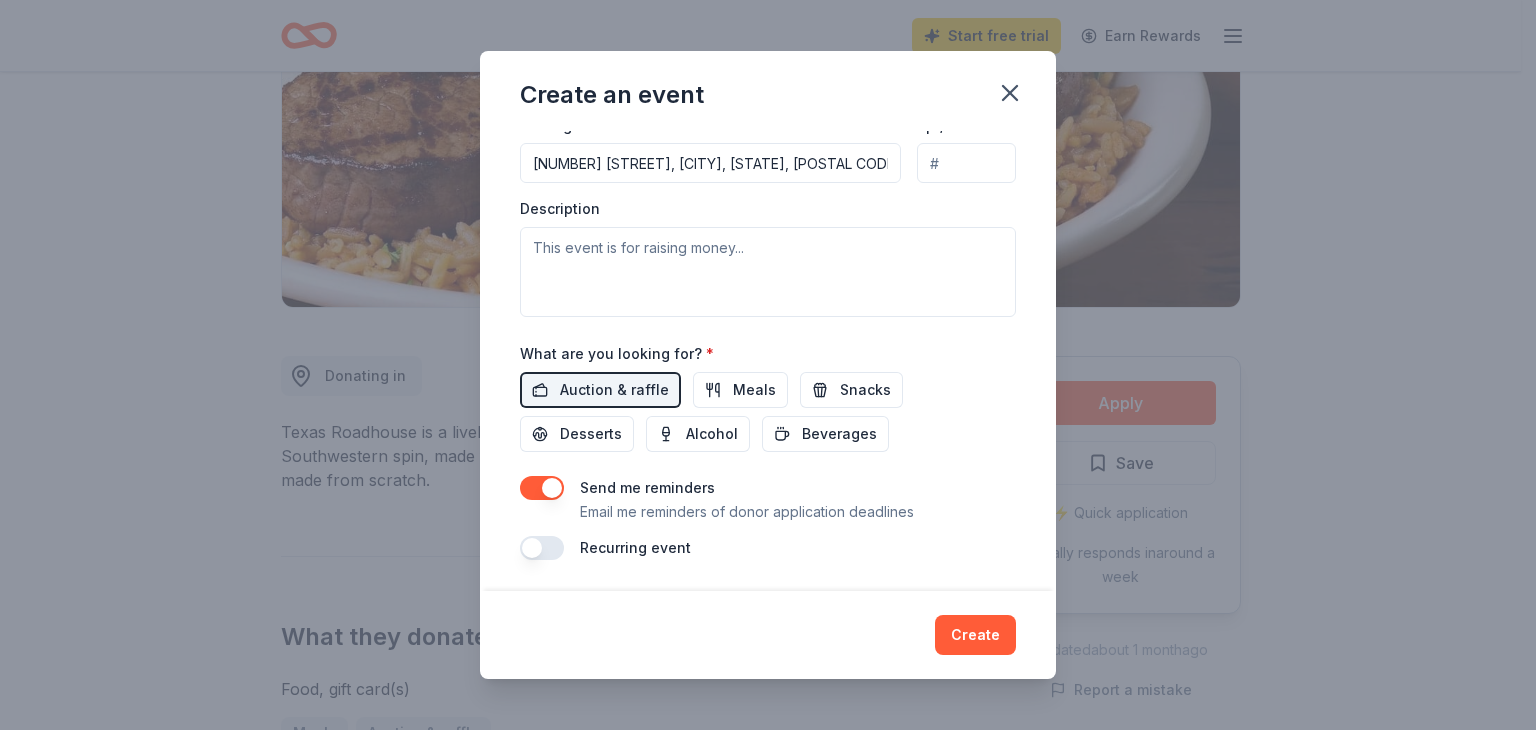 click at bounding box center (542, 488) 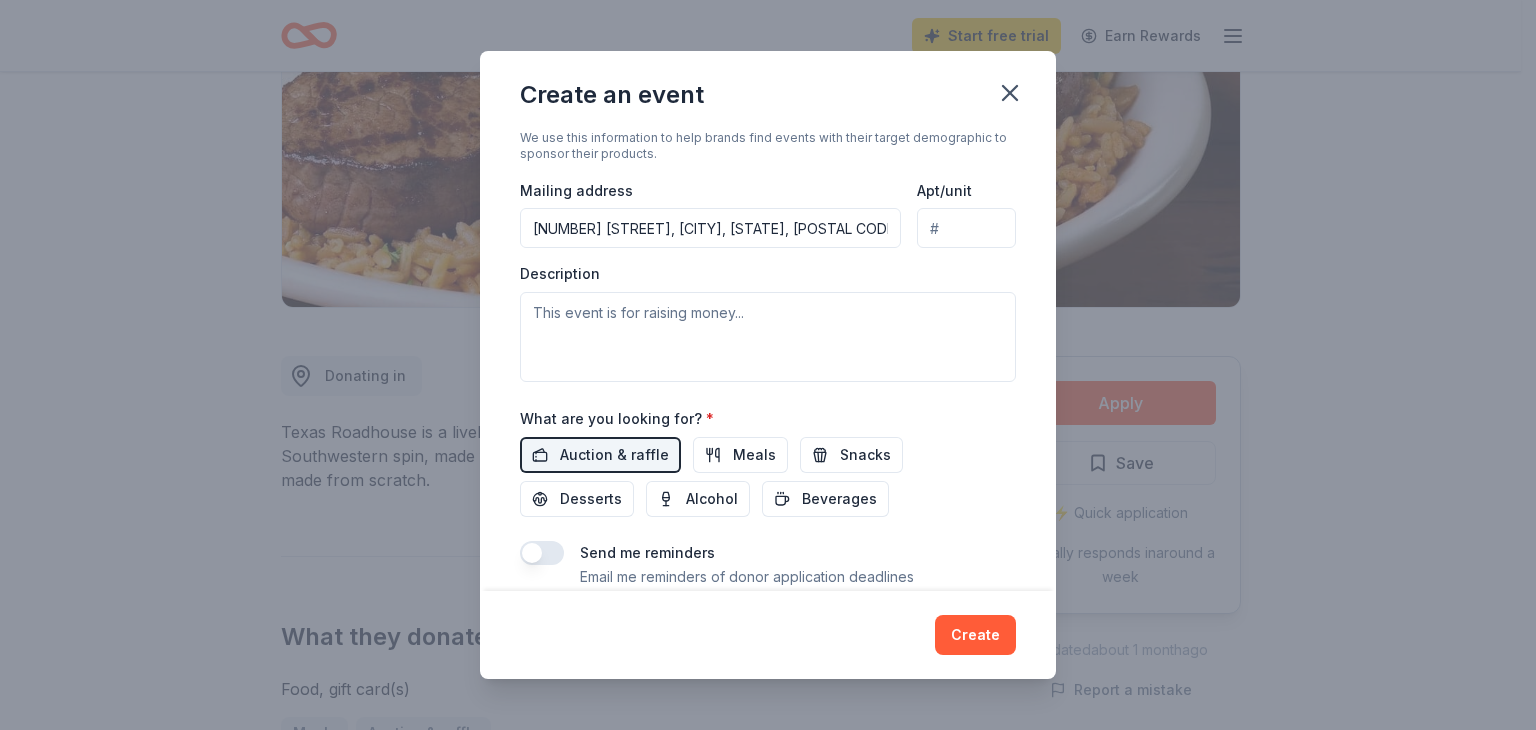scroll, scrollTop: 399, scrollLeft: 0, axis: vertical 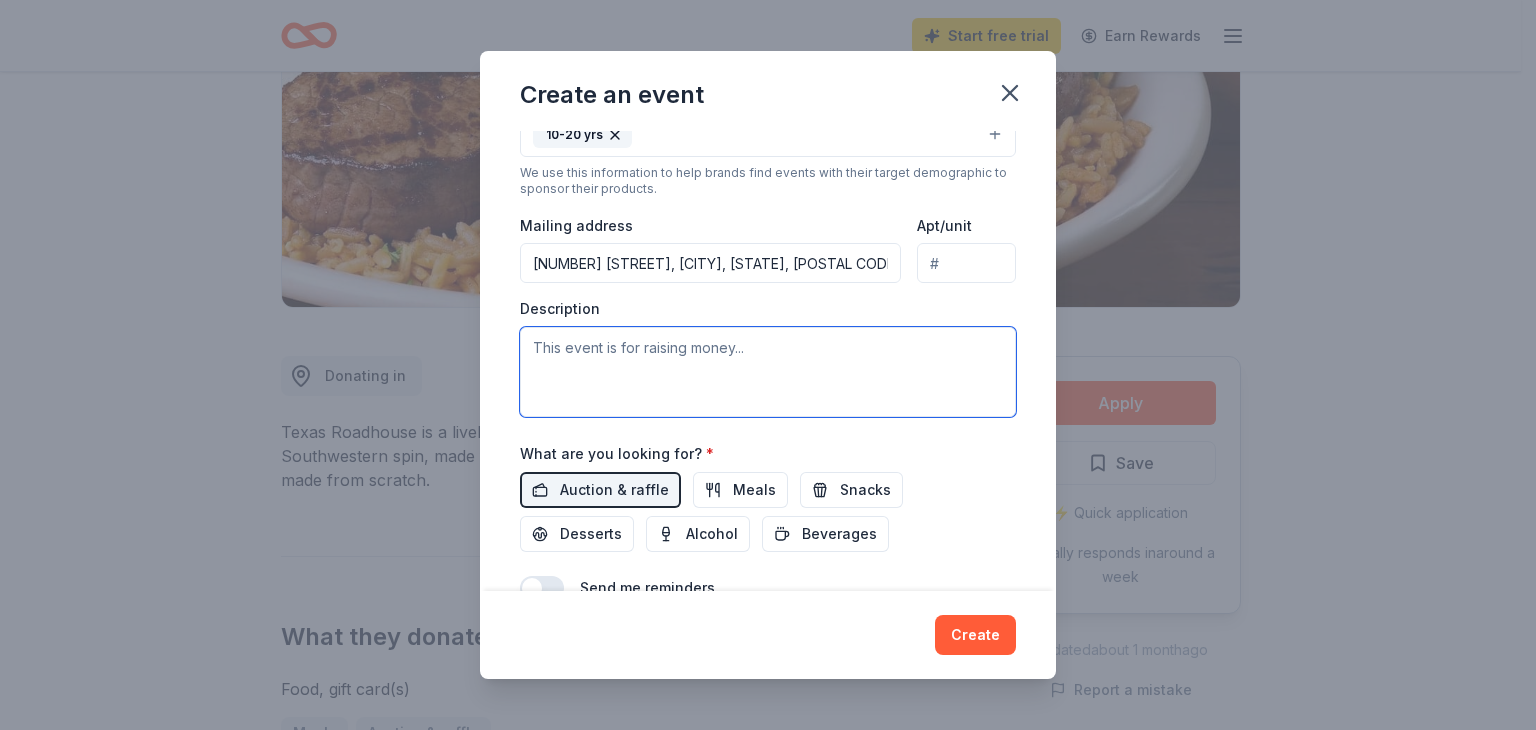 click at bounding box center [768, 372] 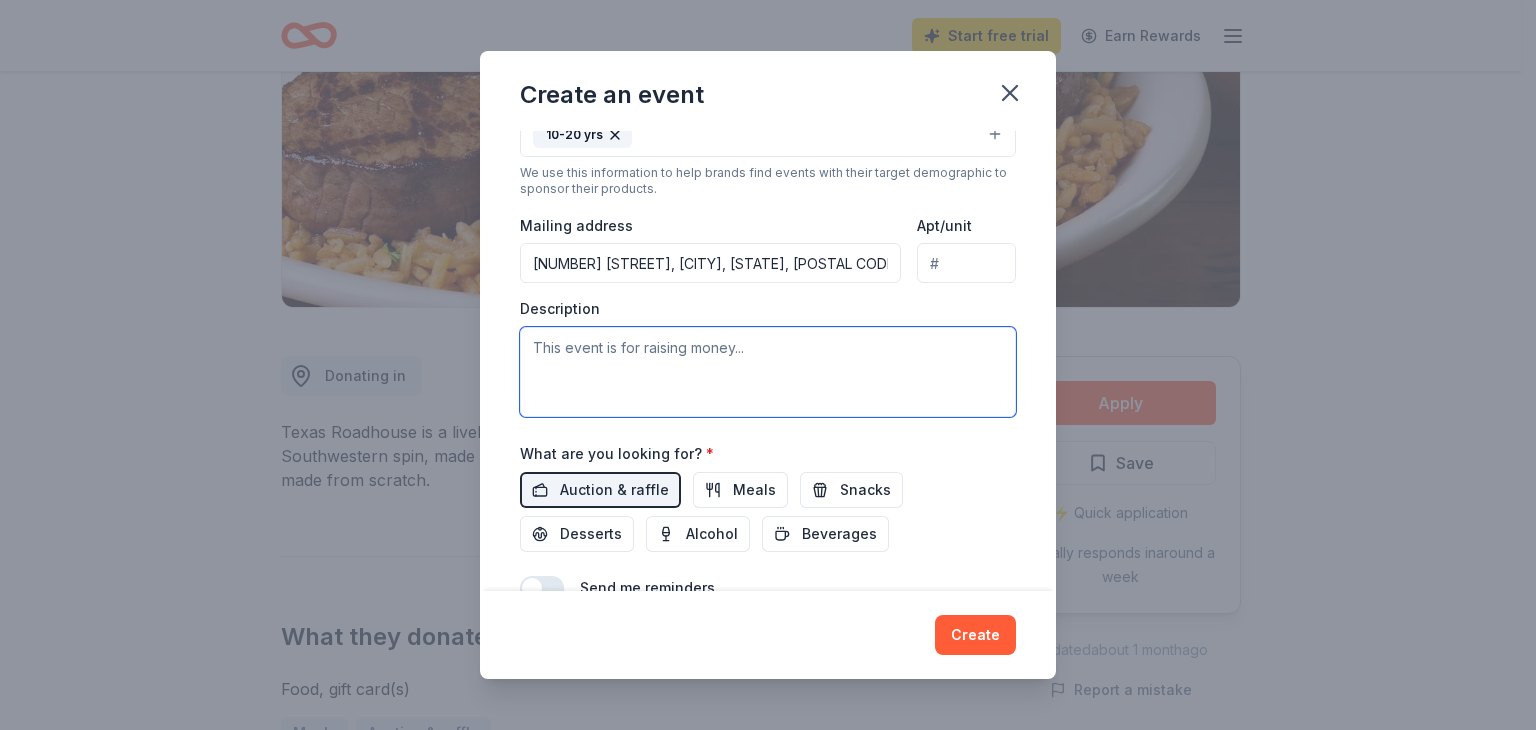 paste on "On [DATE], [SCHOOL NAME] will host the 41st Annual Gala at The Depot in downtown [CITY].  This magical evening will include a silent auction, formal dinner, and an inspirational program featuring a live auction attended by over 600 guests.
Proceeds from this event propel our school forward by providing essential funds for financial aid for over 40% of our student body, vital educational programs, and technology needs.
Our team is working hard to collect a variety of auction items and secure sponsorships to help make our event a success for our students." 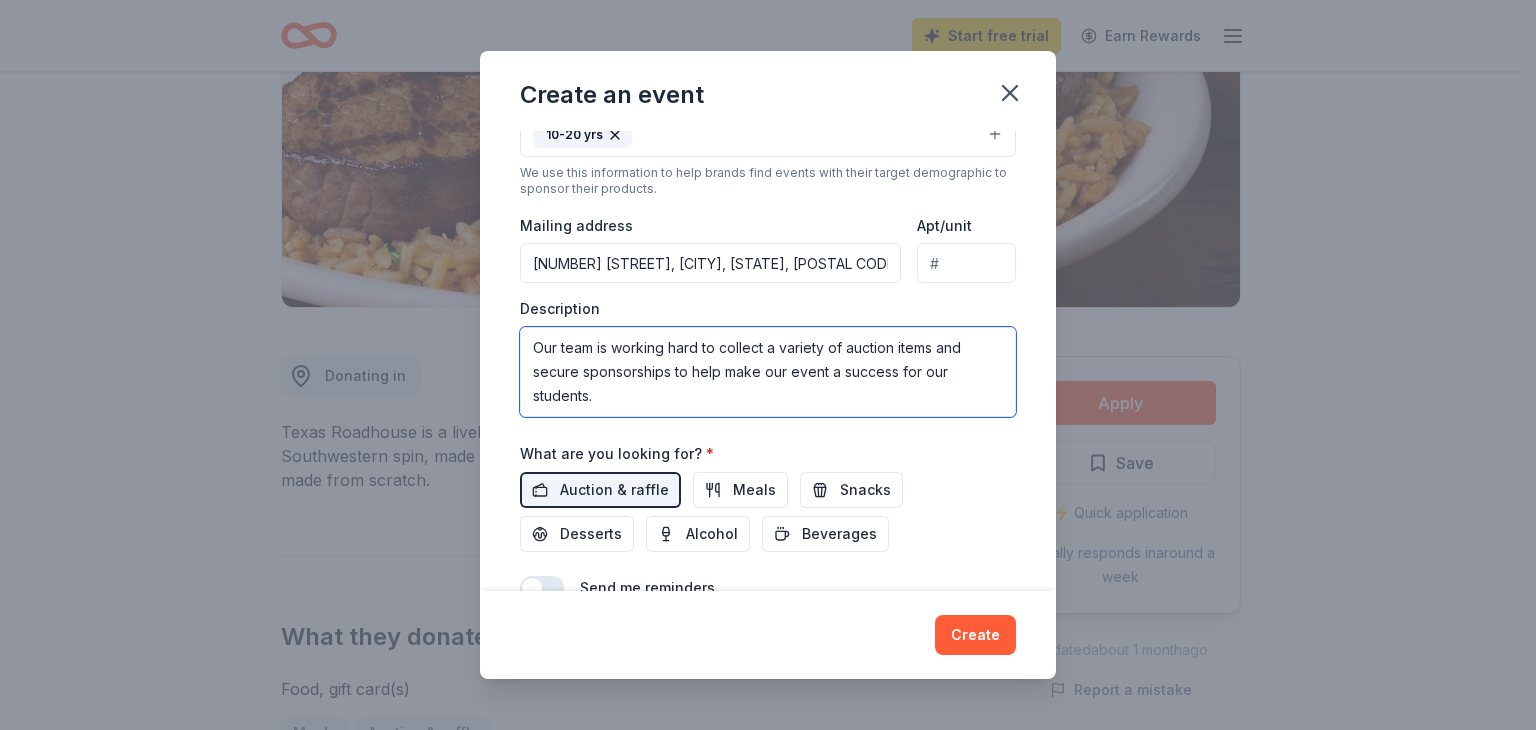 scroll, scrollTop: 264, scrollLeft: 0, axis: vertical 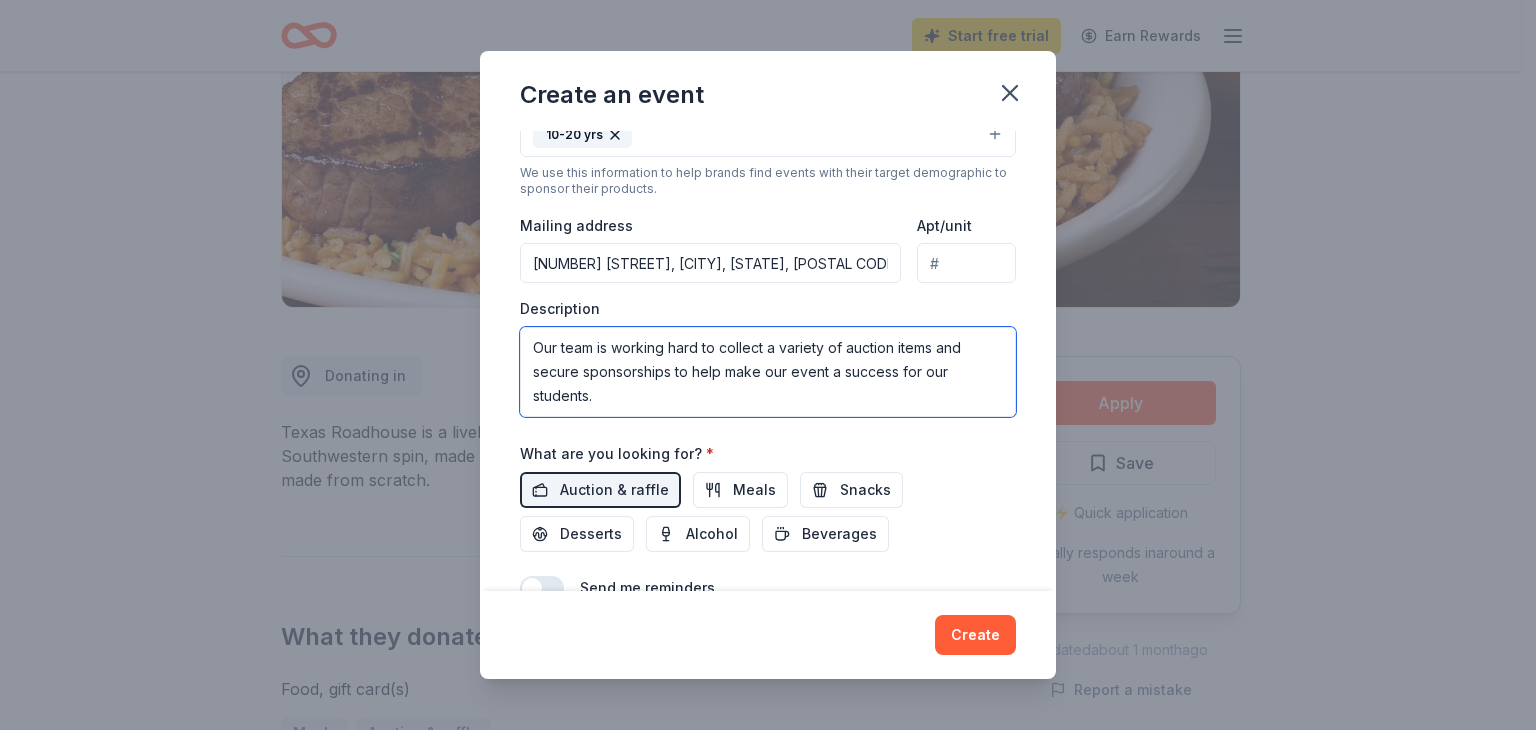 click on "On [DATE], [SCHOOL NAME] will host the 41st Annual Gala at The Depot in downtown [CITY].  This magical evening will include a silent auction, formal dinner, and an inspirational program featuring a live auction attended by over 600 guests.
Proceeds from this event propel our school forward by providing essential funds for financial aid for over 40% of our student body, vital educational programs, and technology needs.
Our team is working hard to collect a variety of auction items and secure sponsorships to help make our event a success for our students." at bounding box center [768, 372] 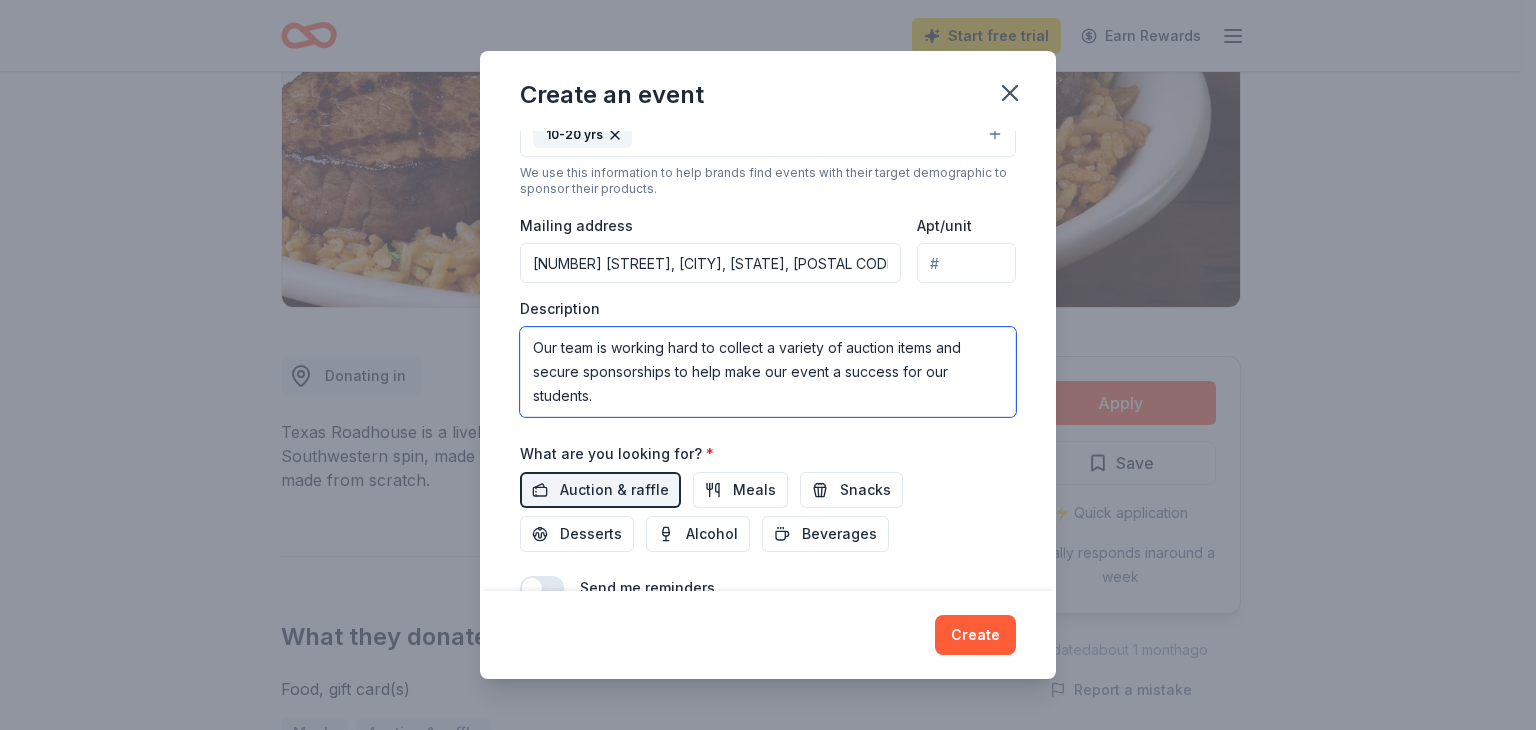 paste on "Your support of this event, through a donation of goods, services, or sponsorship, will be highlighted on our mobile
bidding software, including your name and company logo or photo of each item." 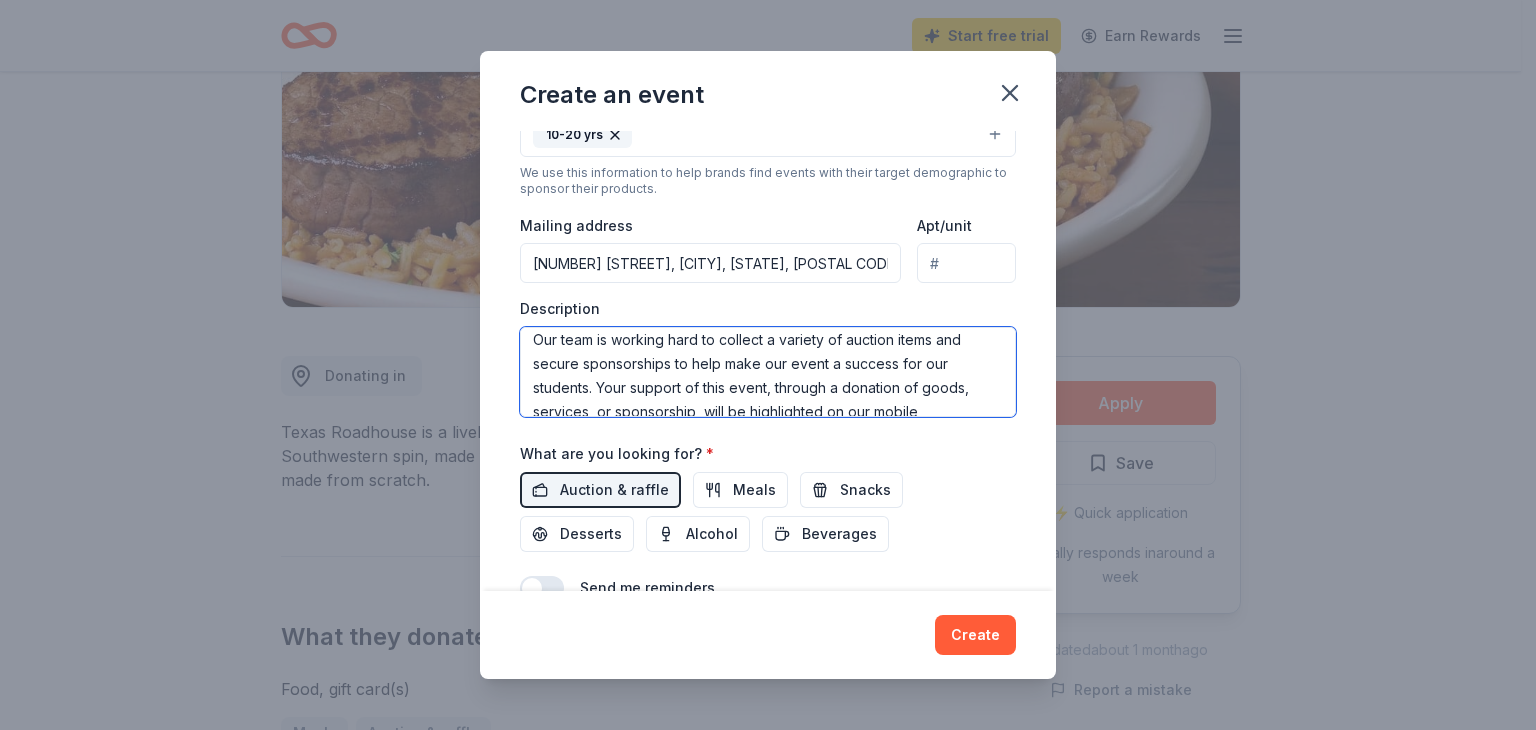 scroll, scrollTop: 324, scrollLeft: 0, axis: vertical 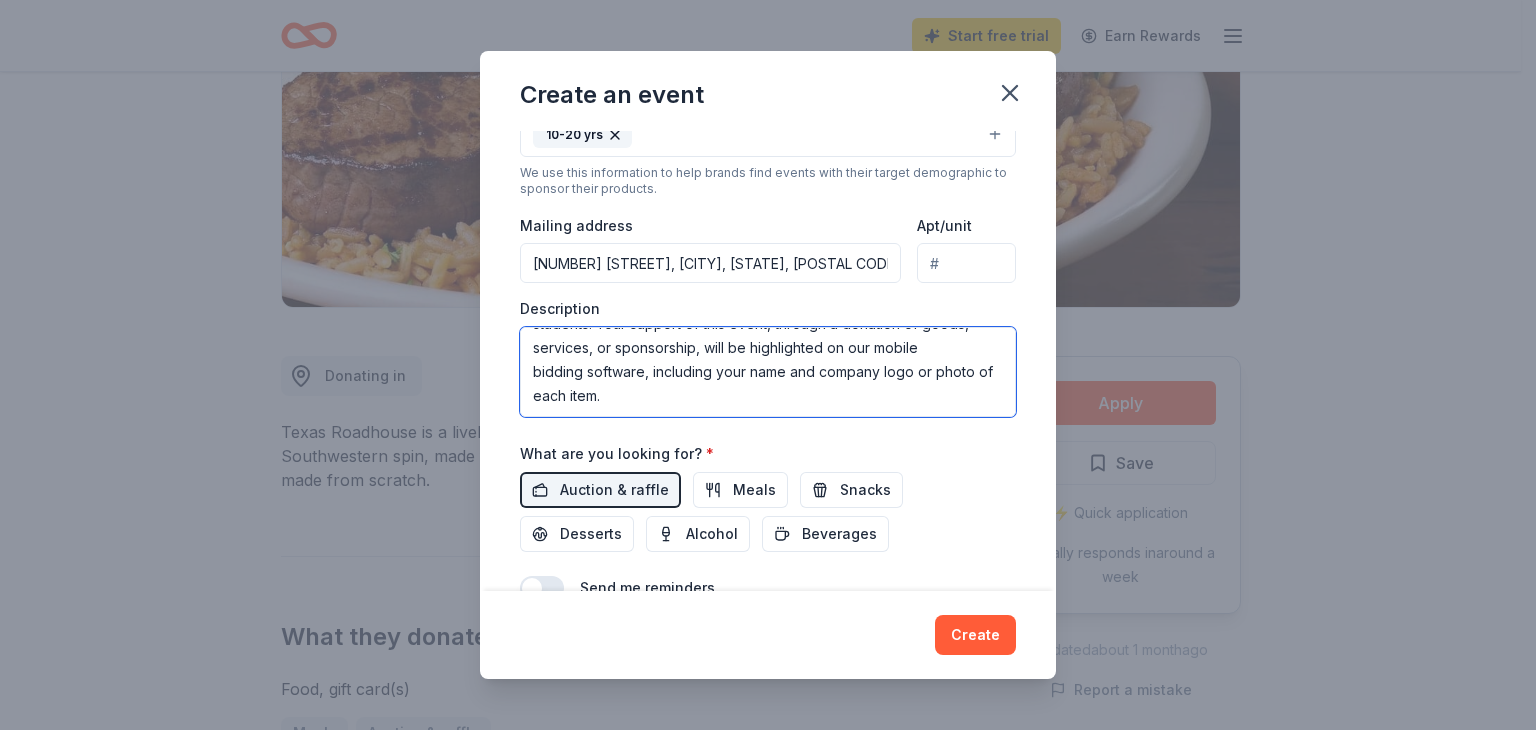click on "On [DATE], [SCHOOL NAME] will host the 41st Annual Gala at The Depot in downtown [CITY].  This magical evening will include a silent auction, formal dinner, and an inspirational program featuring a live auction attended by over 600 guests.
Proceeds from this event propel our school forward by providing essential funds for financial aid for over 40% of our student body, vital educational programs, and technology needs.
Our team is working hard to collect a variety of auction items and secure sponsorships to help make our event a success for our students. Your support of this event, through a donation of goods, services, or sponsorship, will be highlighted on our mobile
bidding software, including your name and company logo or photo of each item." at bounding box center [768, 372] 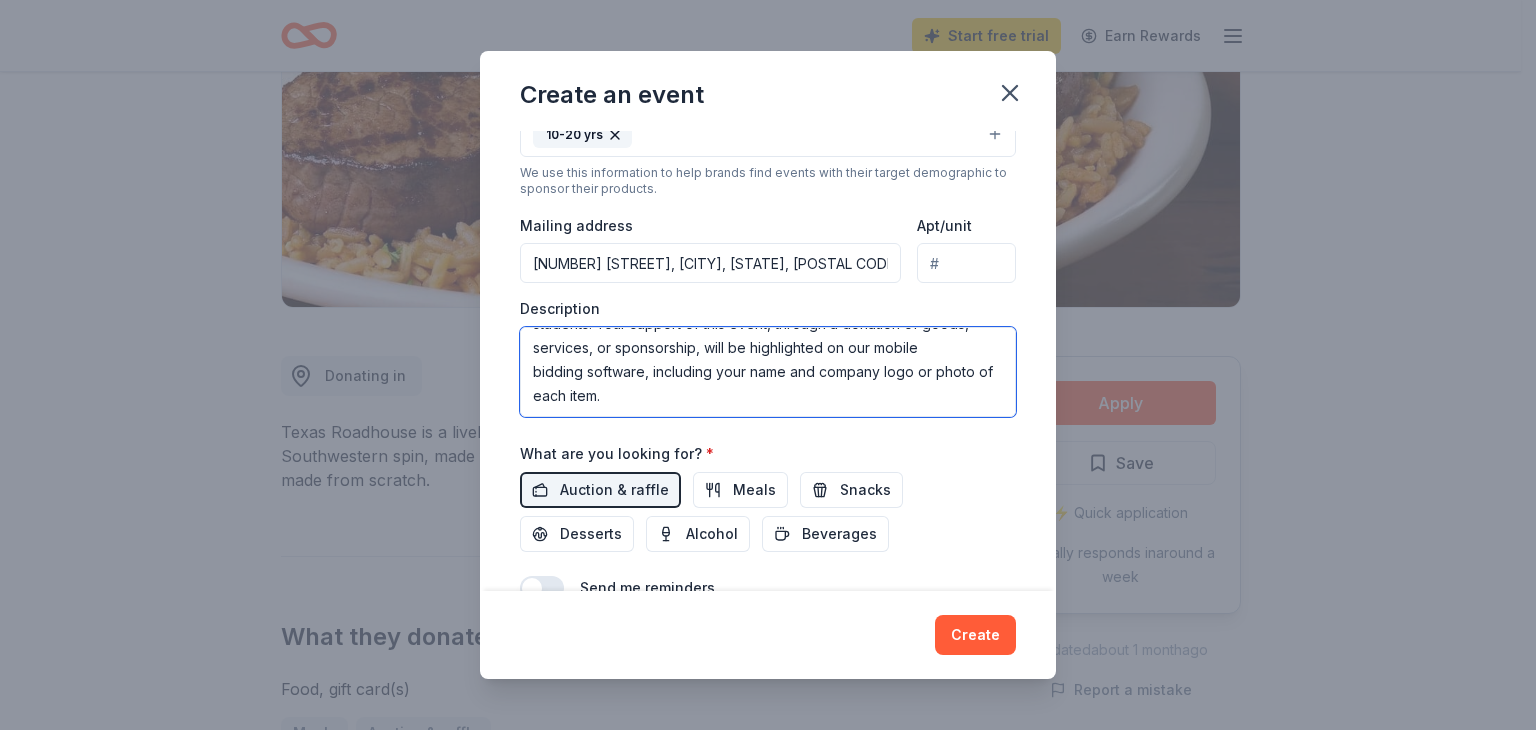 scroll, scrollTop: 275, scrollLeft: 0, axis: vertical 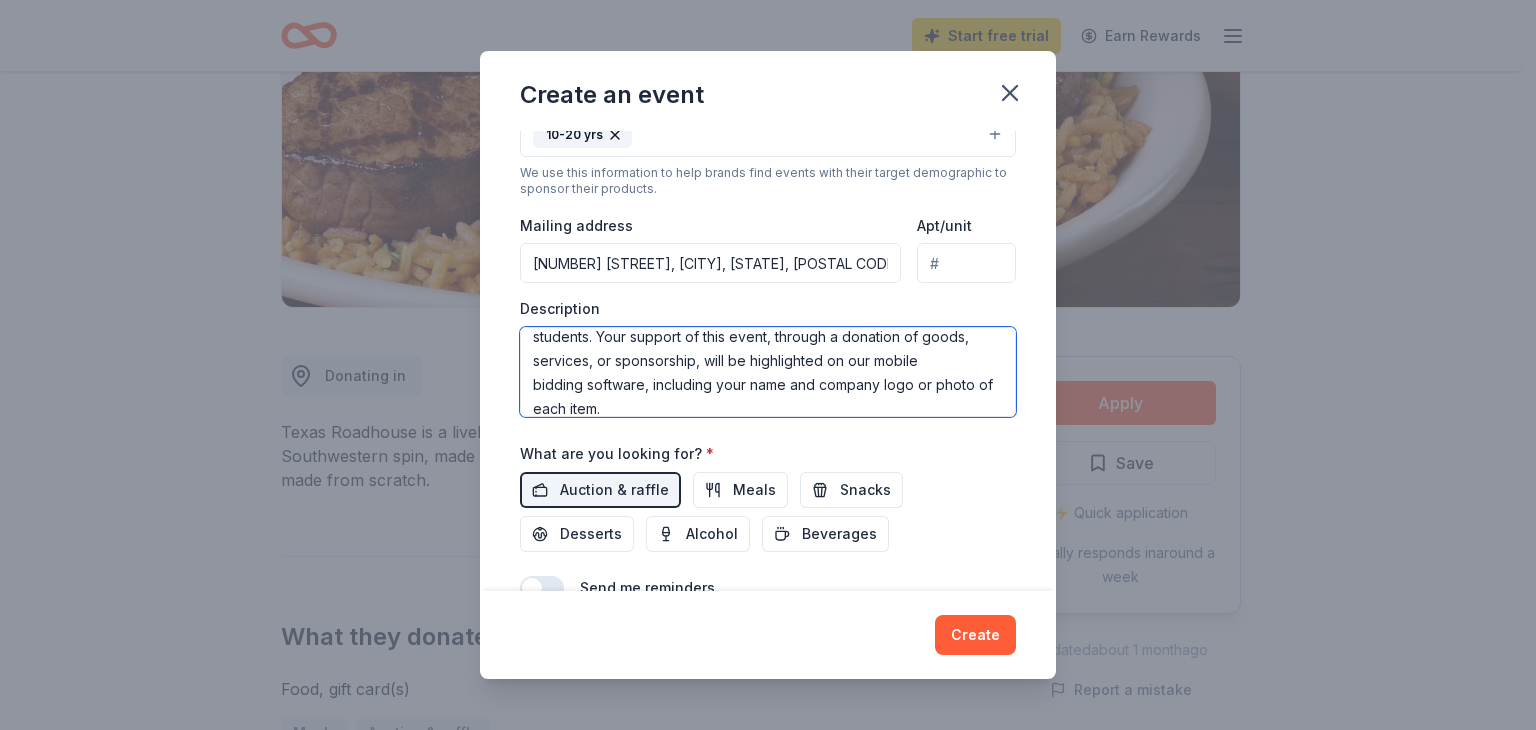 click on "On [DATE], [SCHOOL NAME] will host the 41st Annual Gala at The Depot in downtown [CITY].  This magical evening will include a silent auction, formal dinner, and an inspirational program featuring a live auction attended by over 600 guests.
Proceeds from this event propel our school forward by providing essential funds for financial aid for over 40% of our student body, vital educational programs, and technology needs.
Our team is working hard to collect a variety of auction items and secure sponsorships to help make our event a success for our students. Your support of this event, through a donation of goods, services, or sponsorship, will be highlighted on our mobile
bidding software, including your name and company logo or photo of each item." at bounding box center [768, 372] 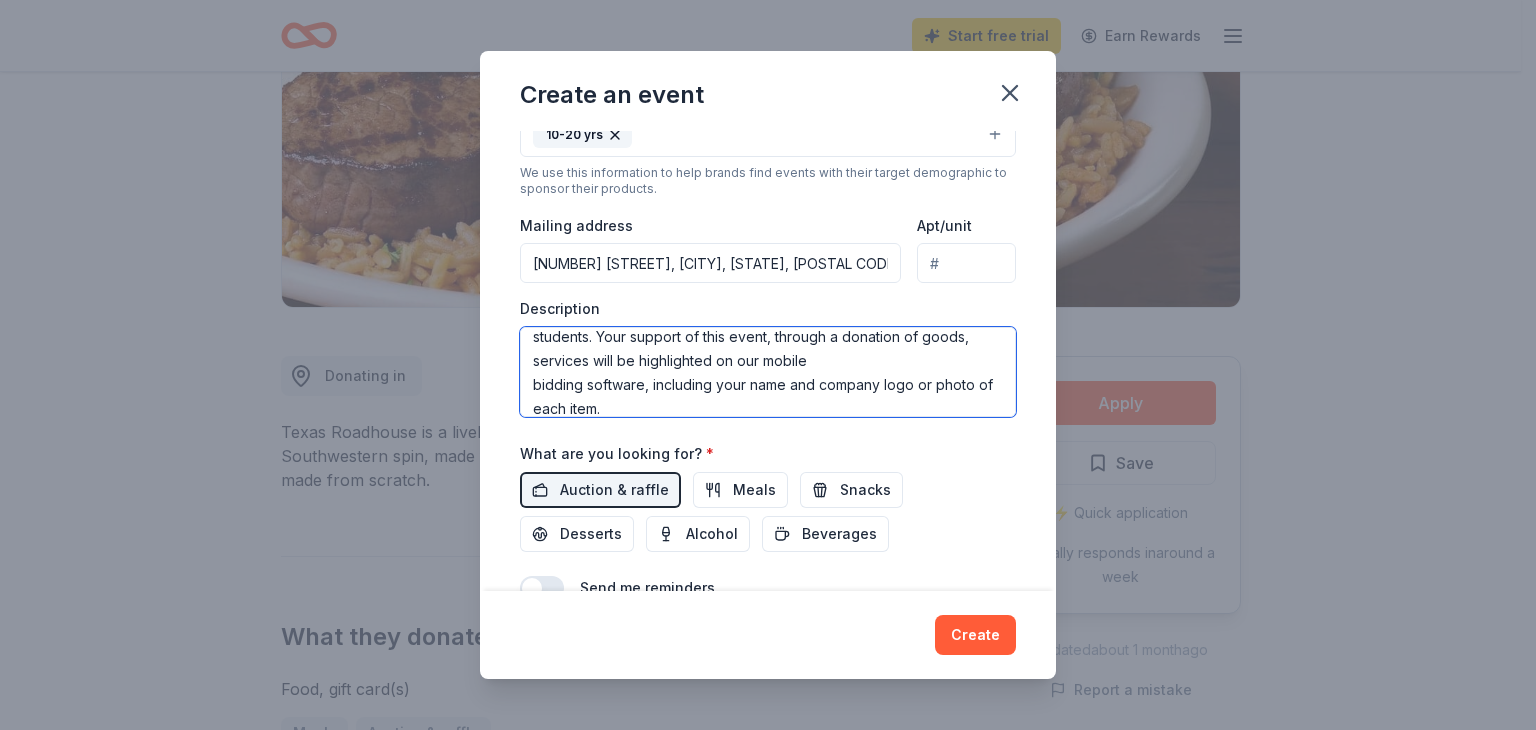 click on "On [DATE], [SCHOOL NAME] will host the 41st Annual Gala at The Depot in downtown [CITY].  This magical evening will include a silent auction, formal dinner, and an inspirational program featuring a live auction attended by over 600 guests.
Proceeds from this event propel our school forward by providing essential funds for financial aid for over 40% of our student body, vital educational programs, and technology needs.
Our team is working hard to collect a variety of auction items and secure sponsorships to help make our event a success for our students. Your support of this event, through a donation of goods, services will be highlighted on our mobile
bidding software, including your name and company logo or photo of each item." at bounding box center (768, 372) 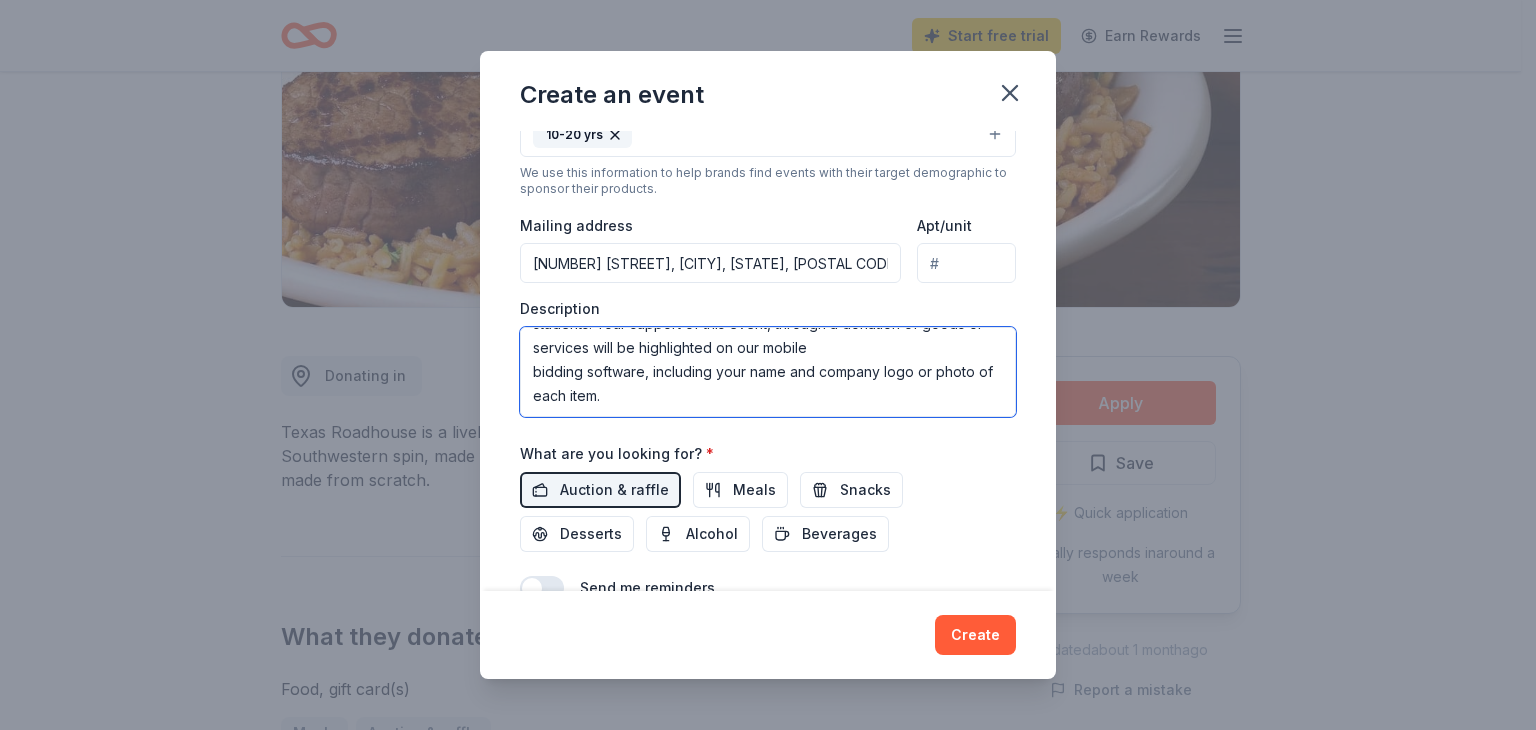 scroll, scrollTop: 355, scrollLeft: 0, axis: vertical 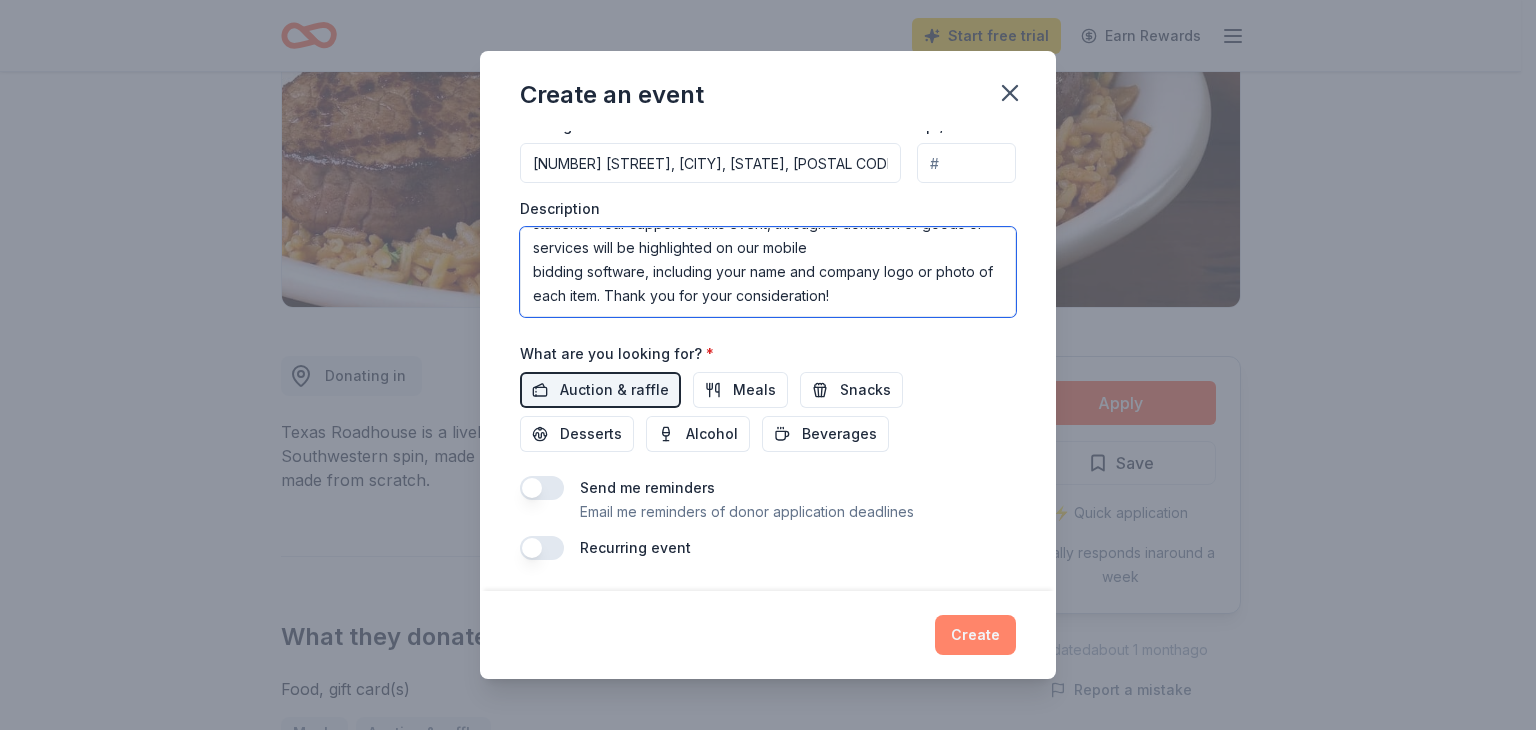 type on "On [DATE], [SCHOOL NAME] will host the [ORDINAL] Annual Gala at The Depot in downtown [CITY].  This magical evening will include a silent auction, formal dinner, and an inspirational program featuring a live auction attended by over 600 guests.
Proceeds from this event propel our school forward by providing essential funds for financial aid for over 40% of our student body, vital educational programs, and technology needs.
Our team is working hard to collect a variety of auction items and secure sponsorships to help make our event a success for our students. Your support of this event, through a donation of goods or services will be highlighted on our mobile
bidding software, including your name and company logo or photo of each item. Thank you for your consideration!" 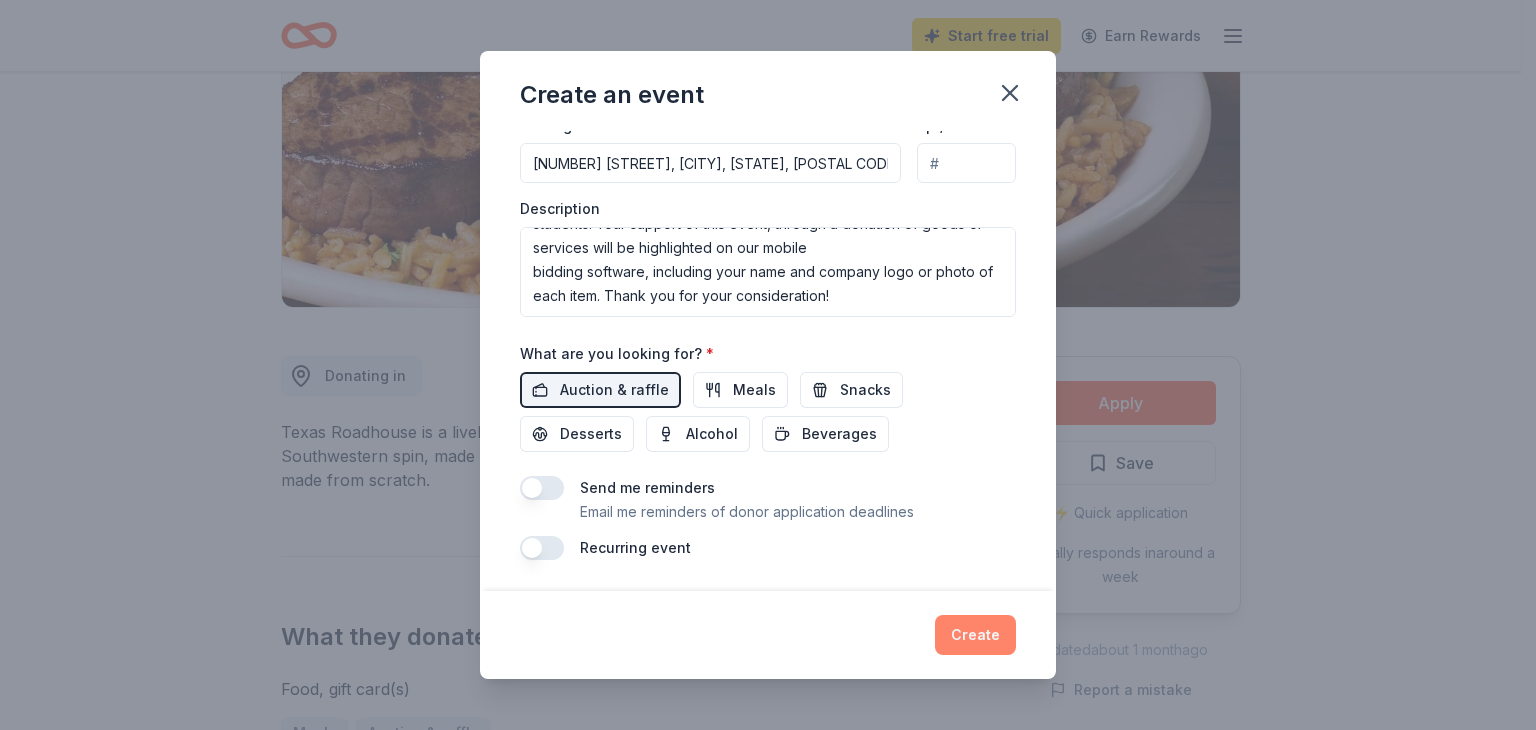 click on "Create" at bounding box center [975, 635] 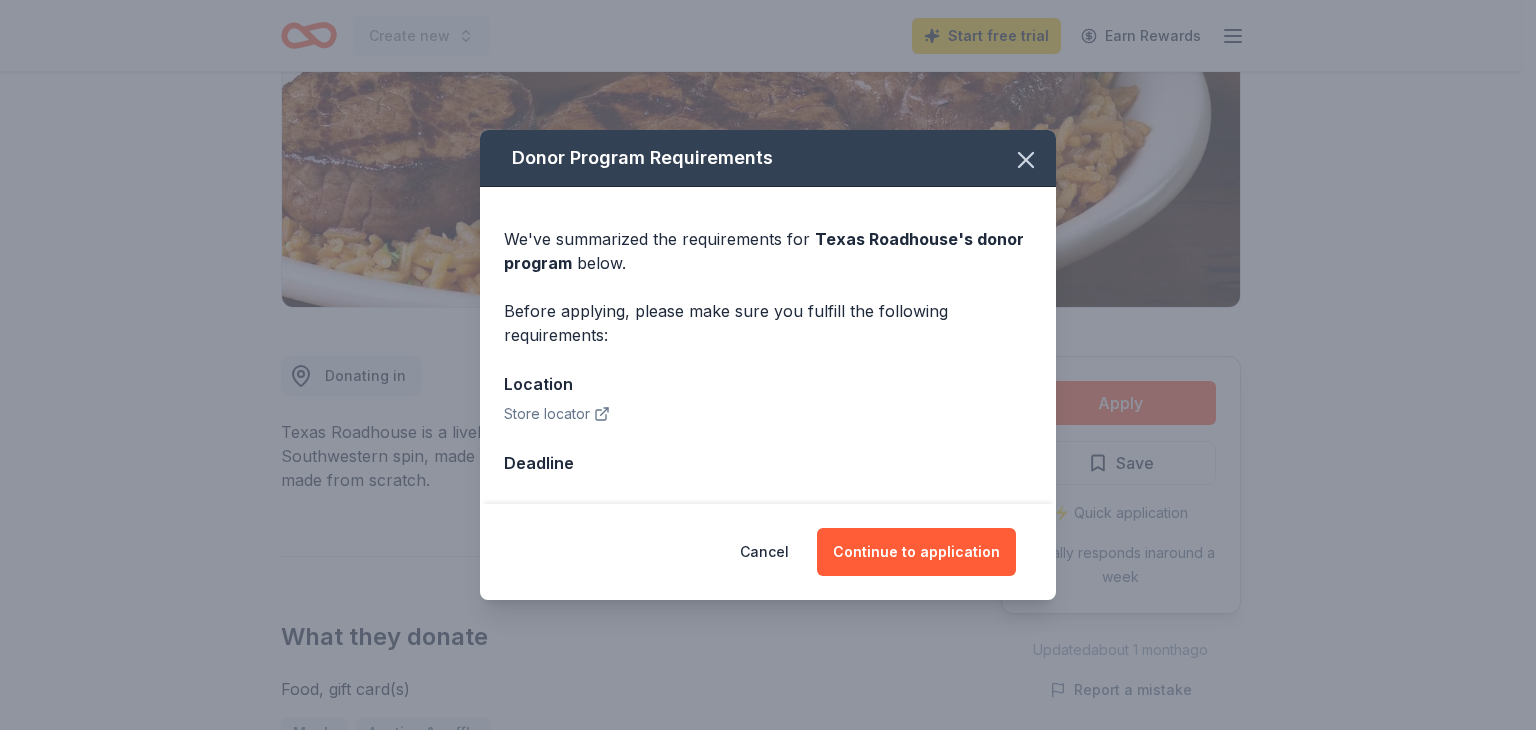 click on "Store locator" at bounding box center (557, 414) 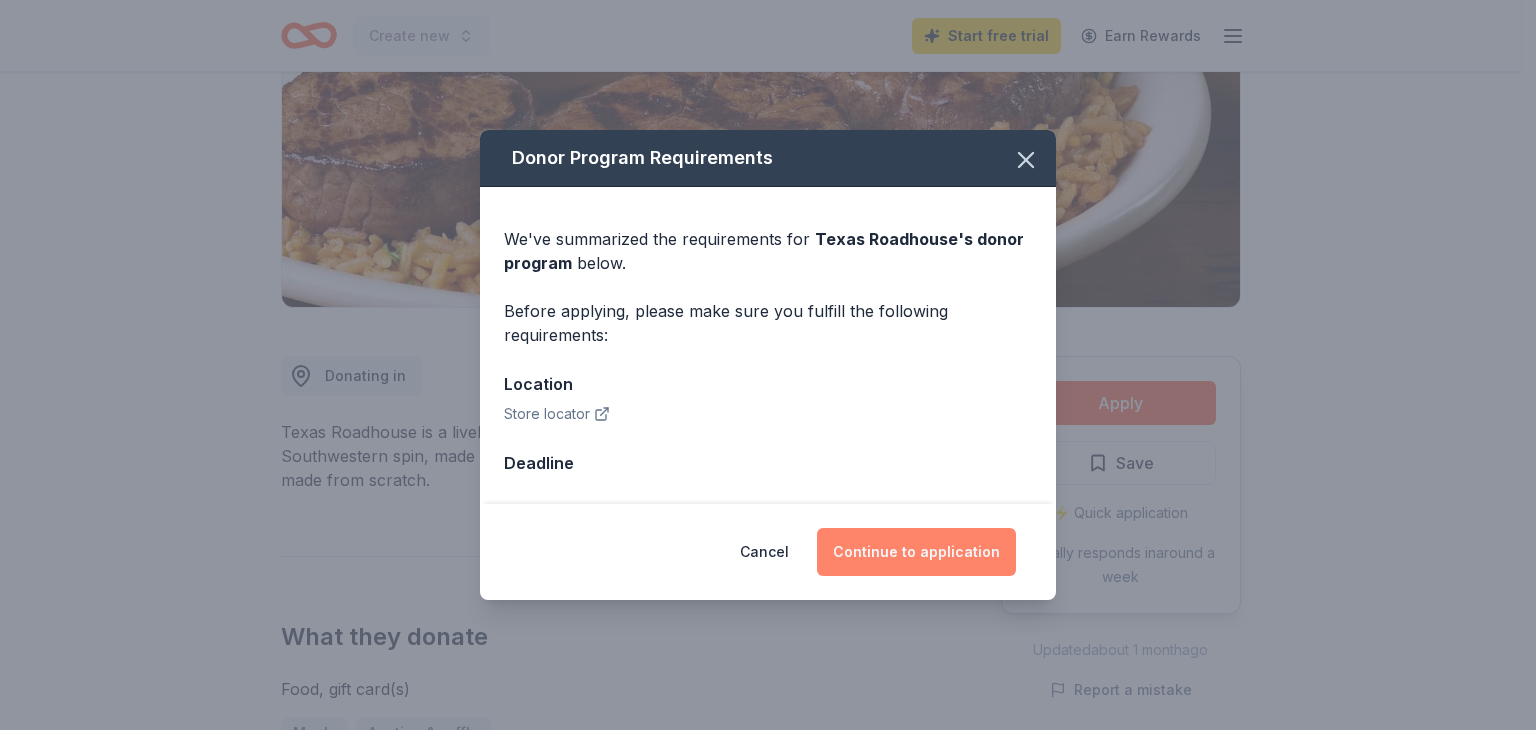 click on "Continue to application" at bounding box center [916, 552] 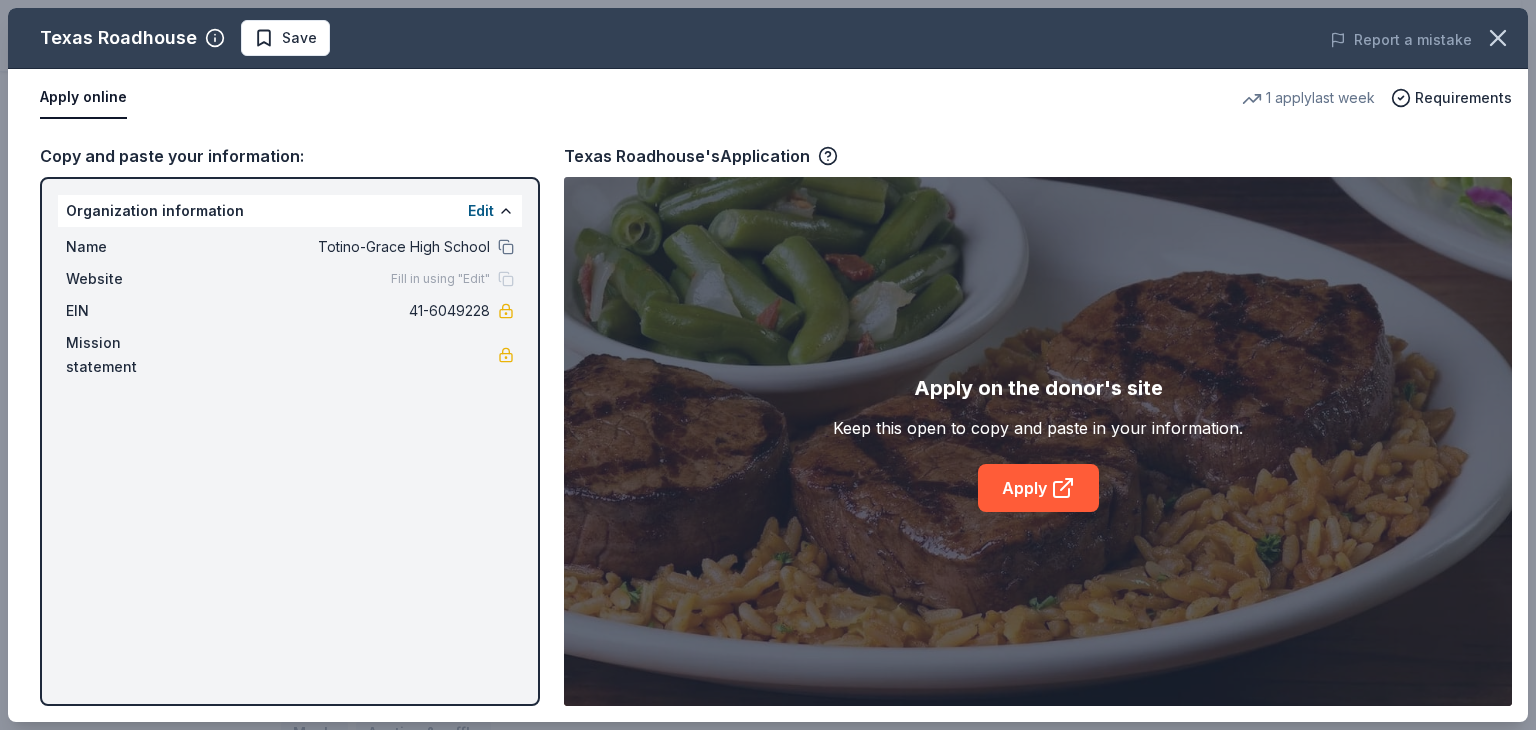 click on "[COMPANY NAME] Save Report a mistake Apply online 1 apply last week Requirements Copy and paste your information: Organization information Edit Name [SCHOOL NAME] Website Fill in using "Edit" EIN 41-6049228 Mission statement [COMPANY NAME]'s Application Apply on the donor's site Keep this open to copy and paste in your information. Apply" at bounding box center [768, 365] 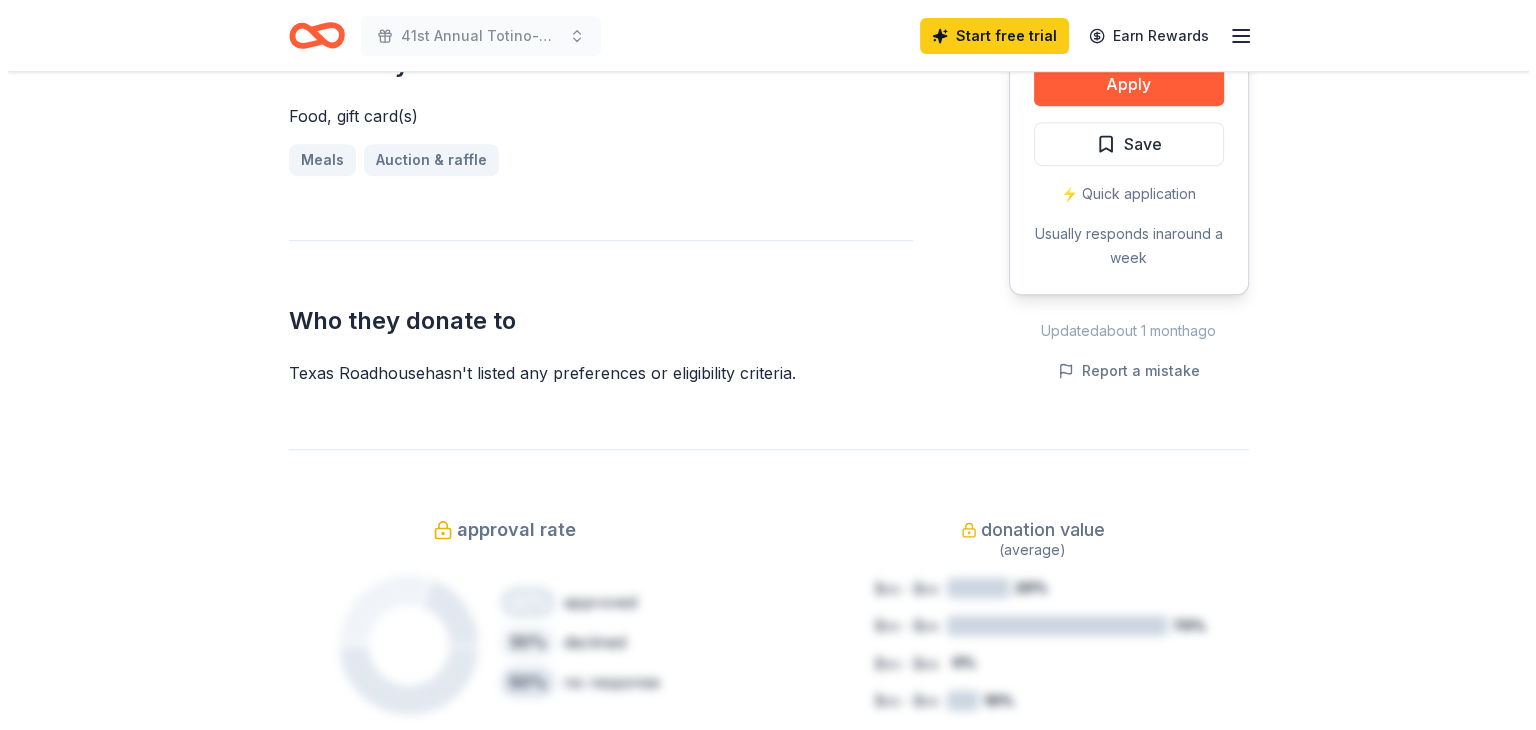 scroll, scrollTop: 500, scrollLeft: 0, axis: vertical 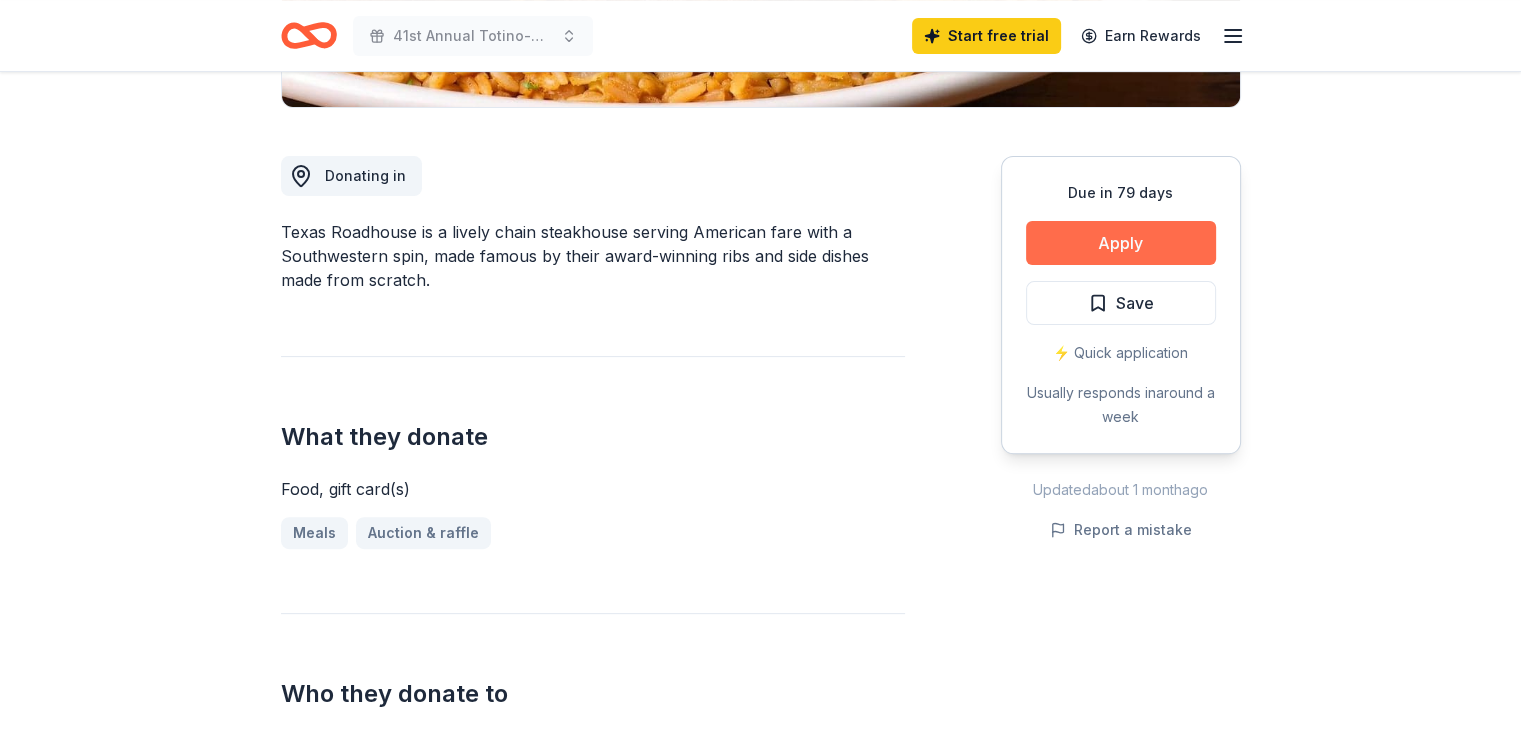click on "Apply" at bounding box center [1121, 243] 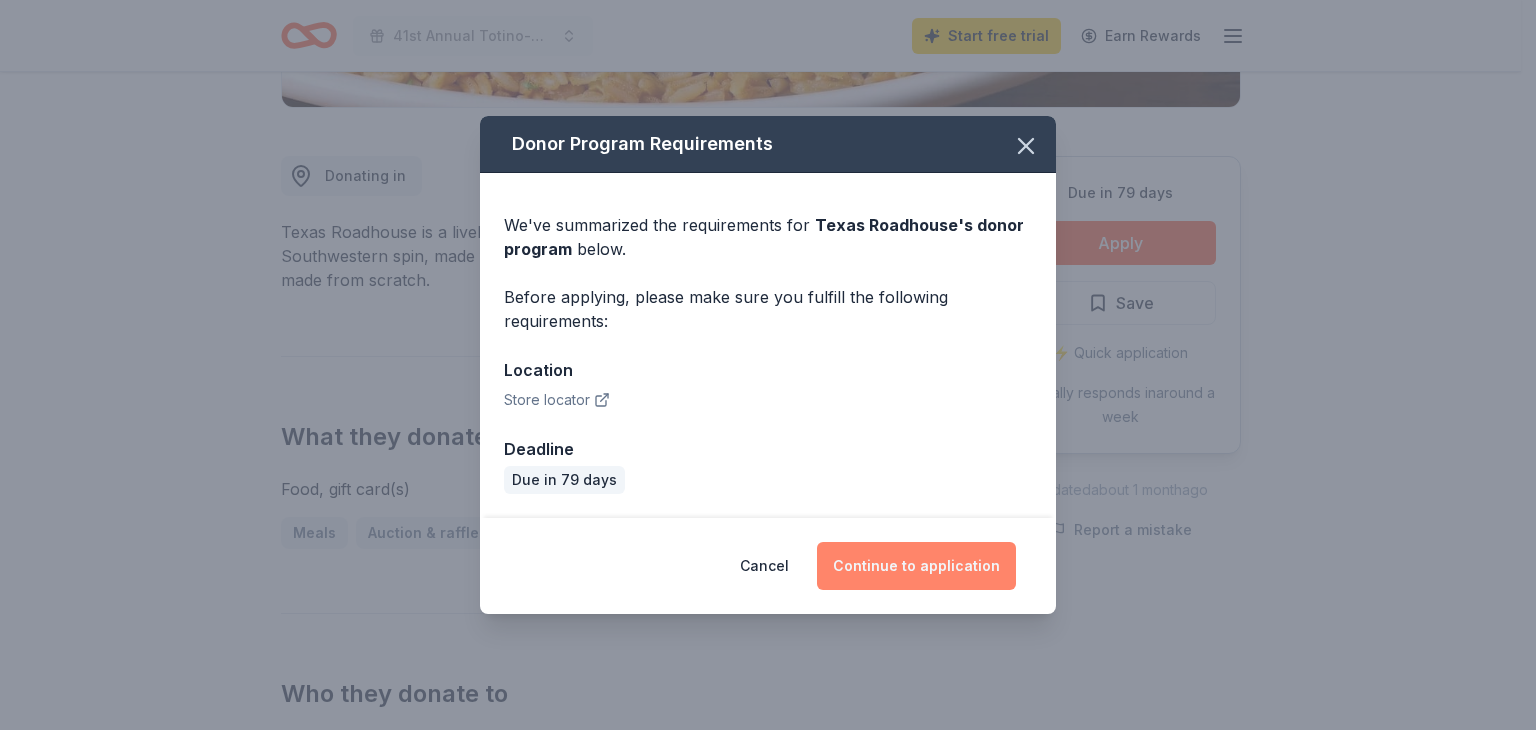 click on "Continue to application" at bounding box center (916, 566) 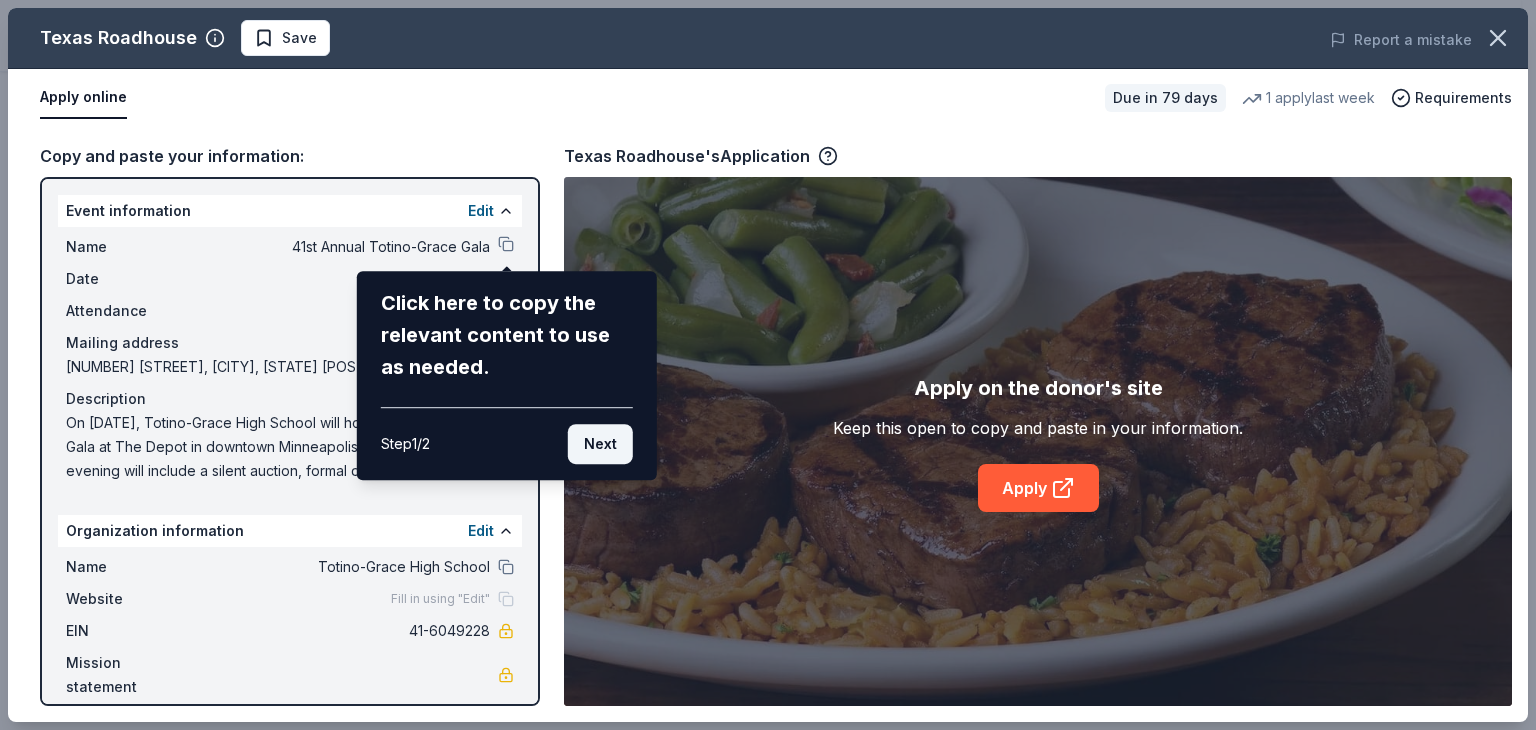 click on "Next" at bounding box center [600, 444] 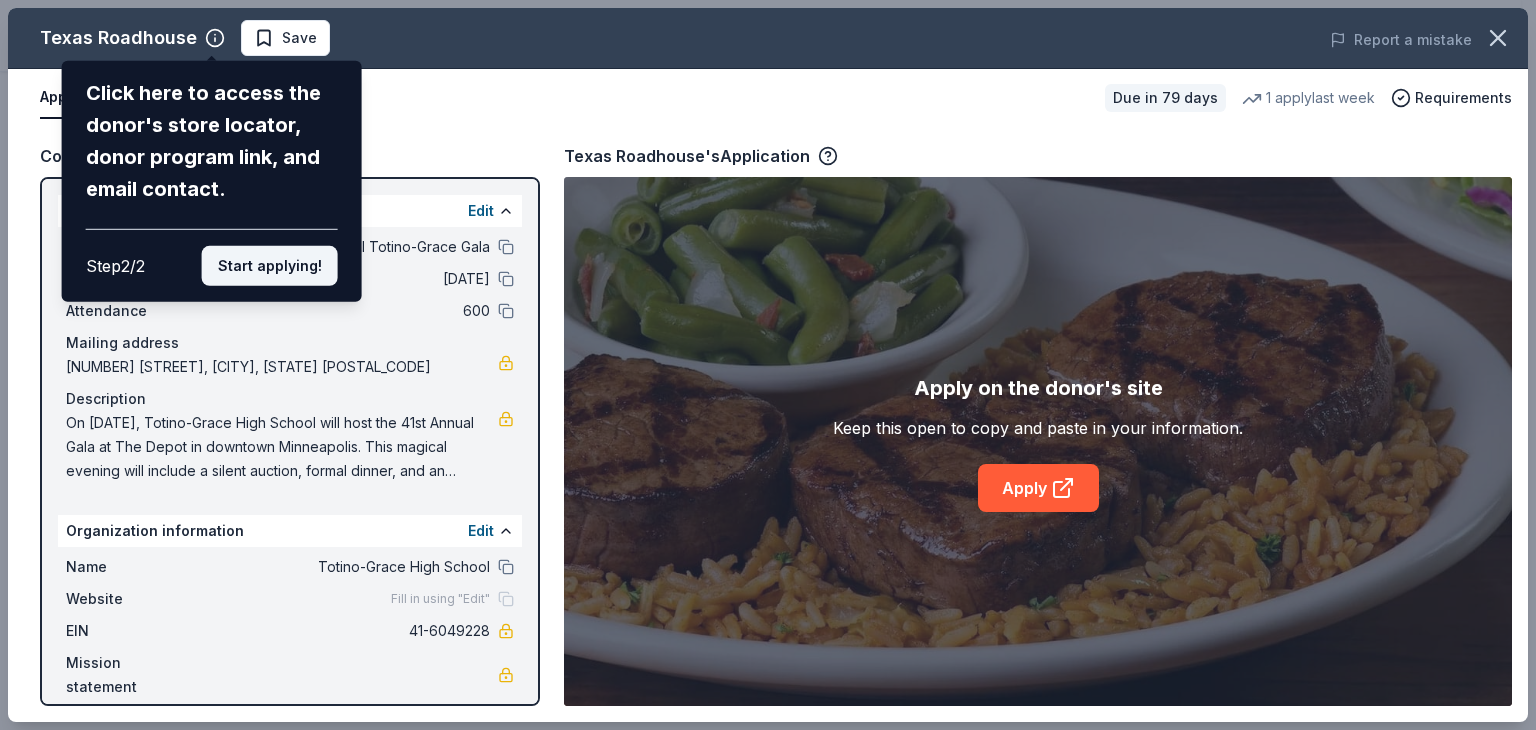 click on "Start applying!" at bounding box center (270, 266) 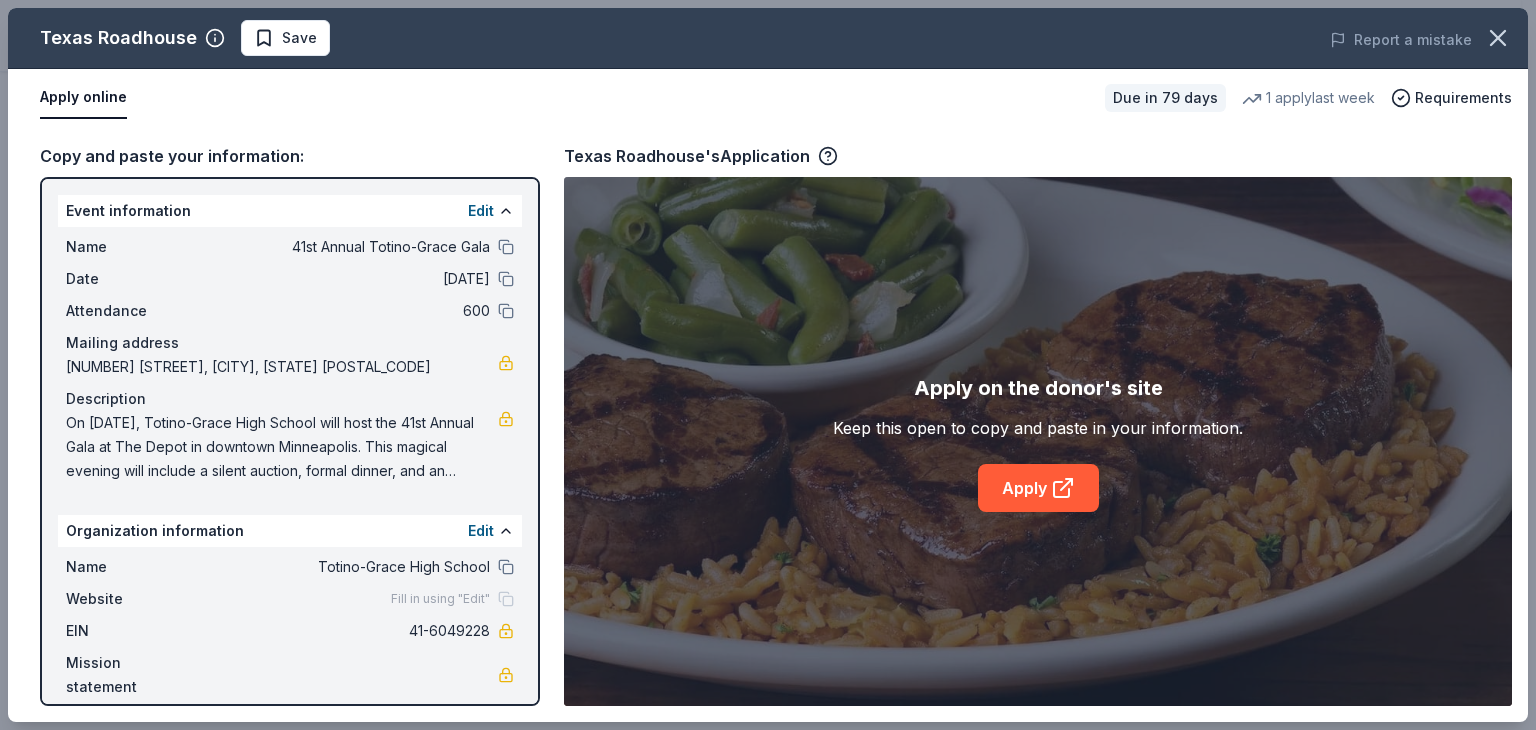 click on "41st Annual Totino-Grace Gala" at bounding box center (345, 247) 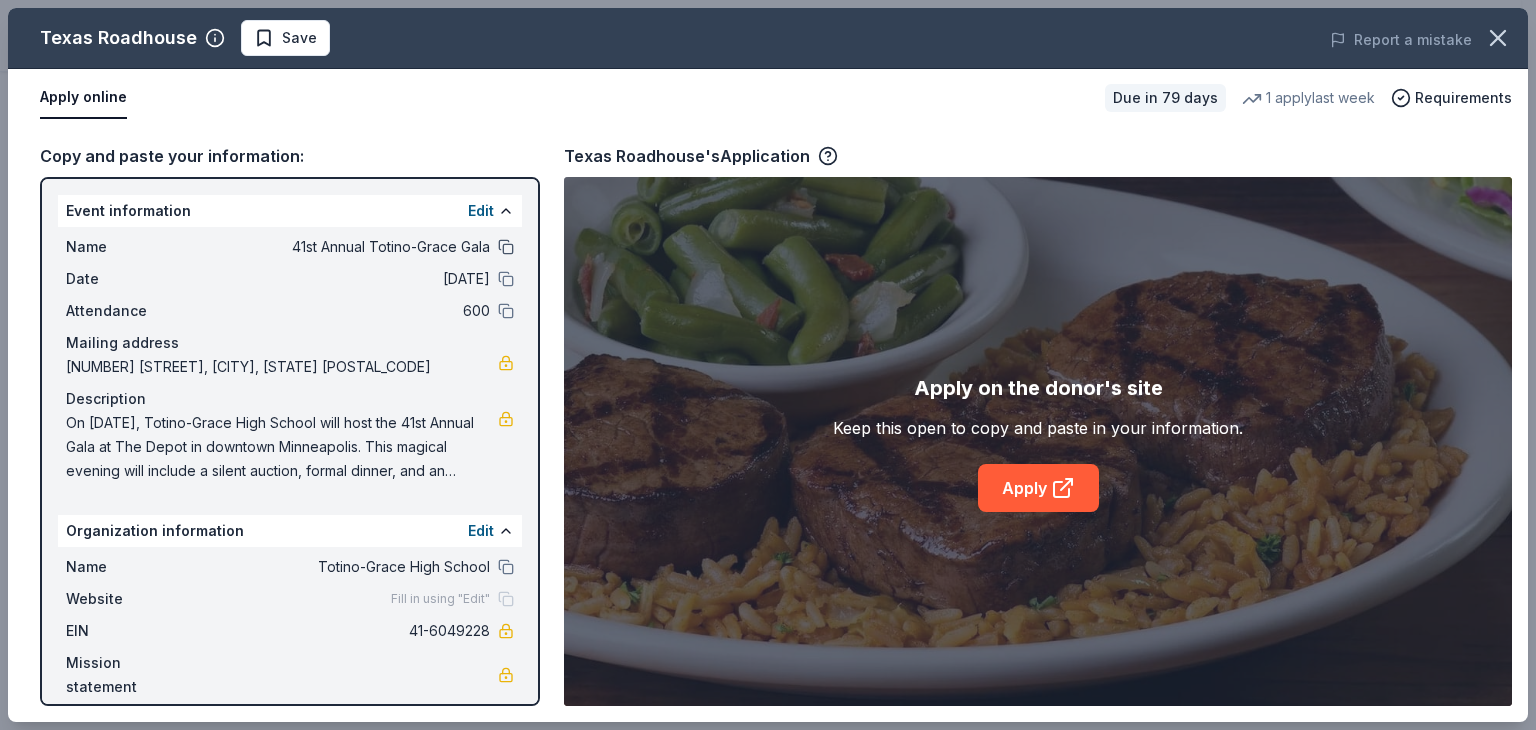 click at bounding box center [506, 247] 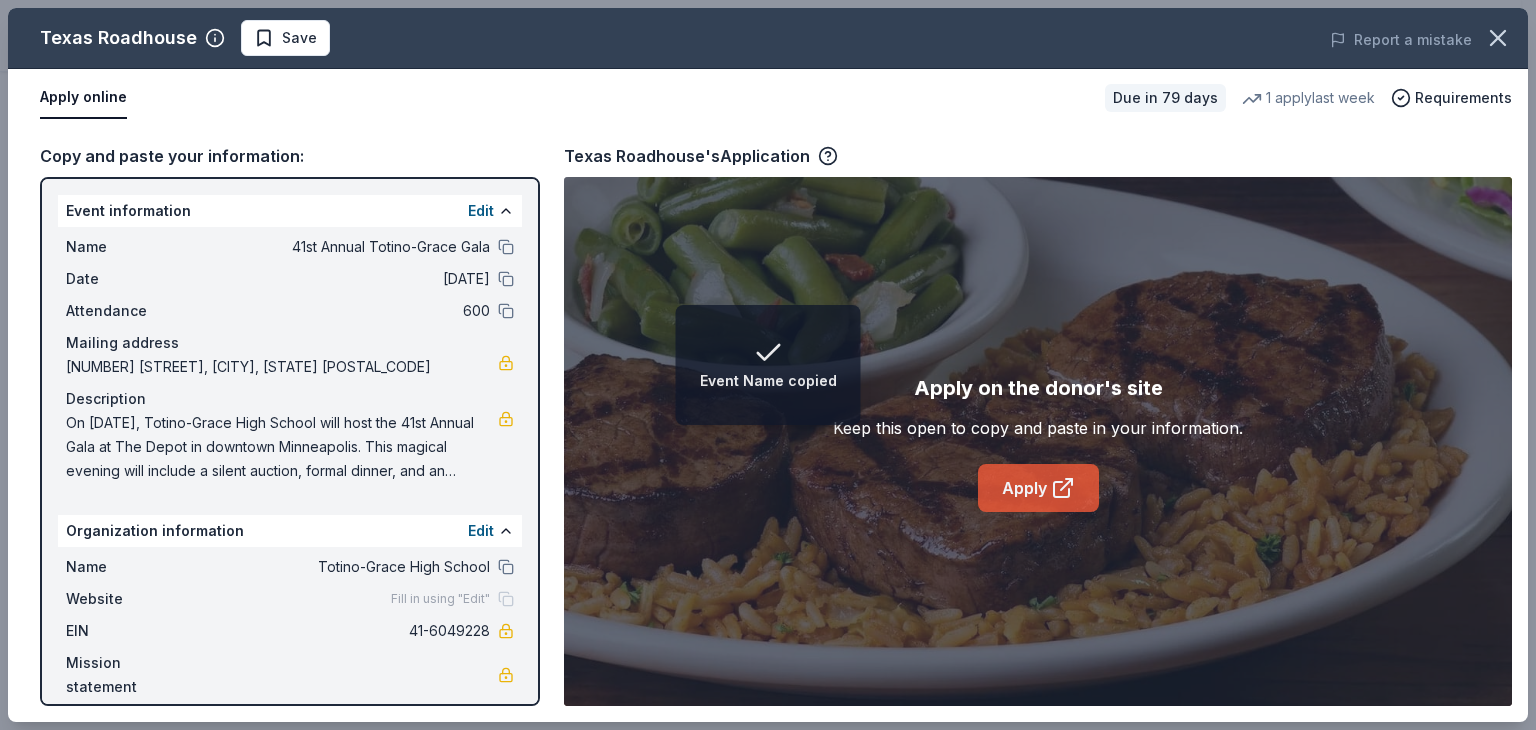 click on "Apply" at bounding box center [1038, 488] 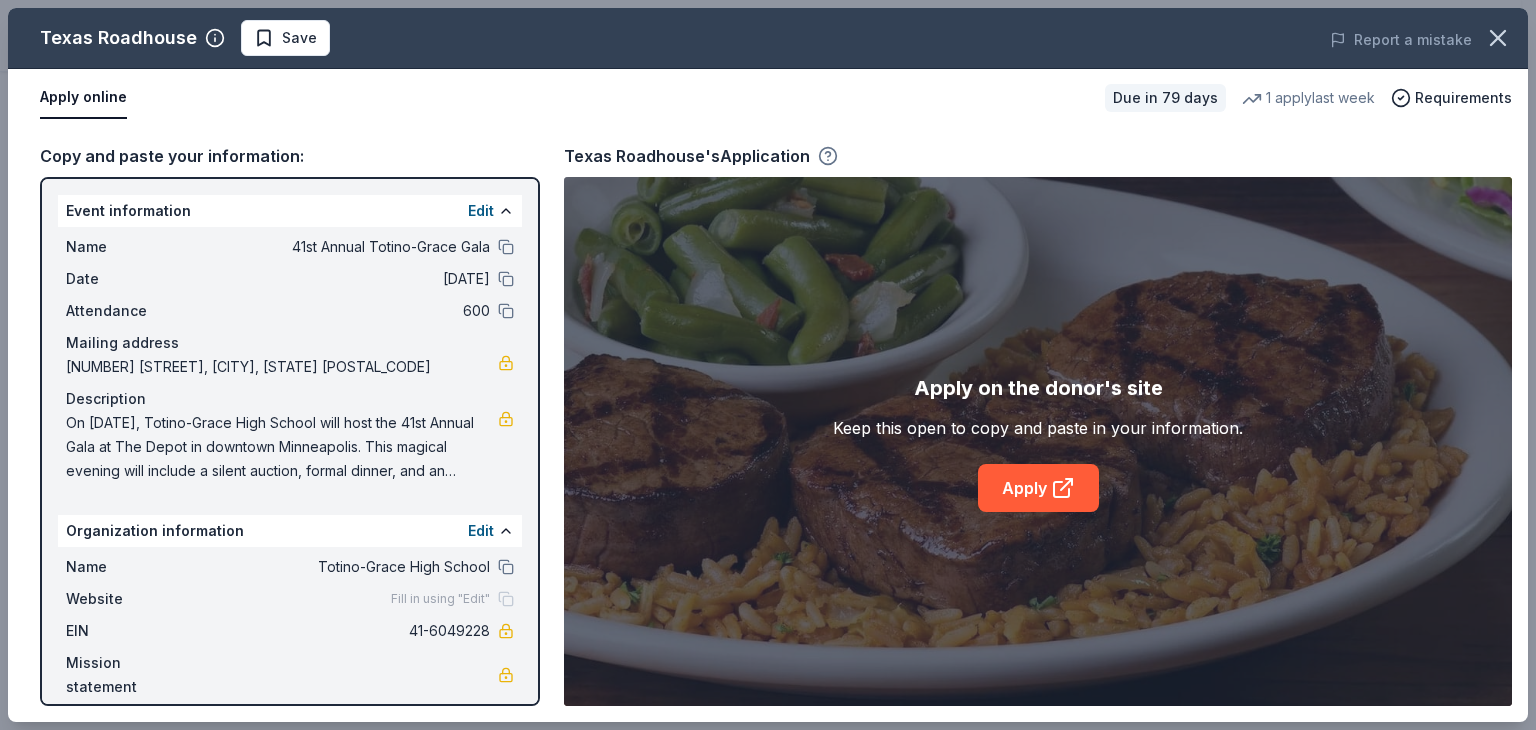 click 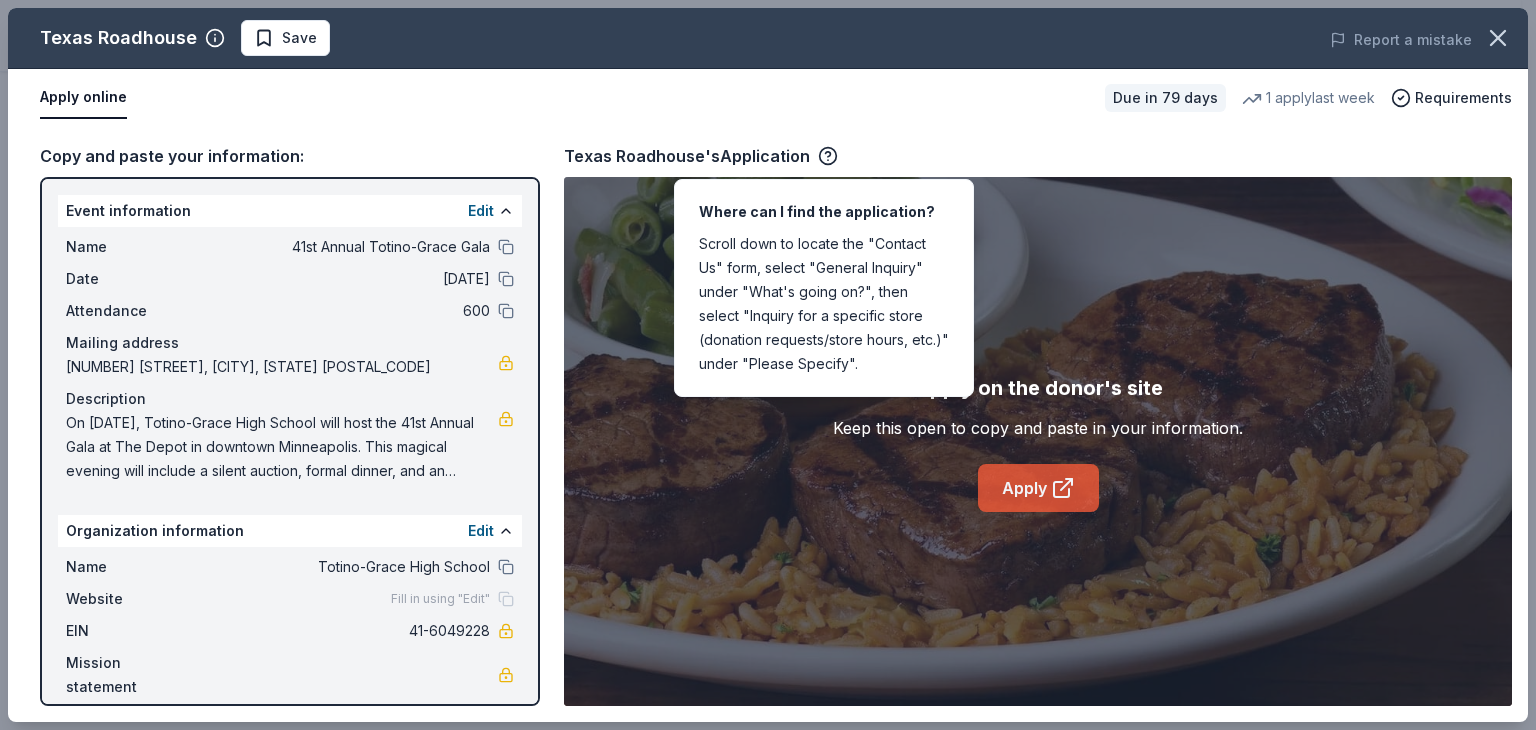 click on "Apply" at bounding box center [1038, 488] 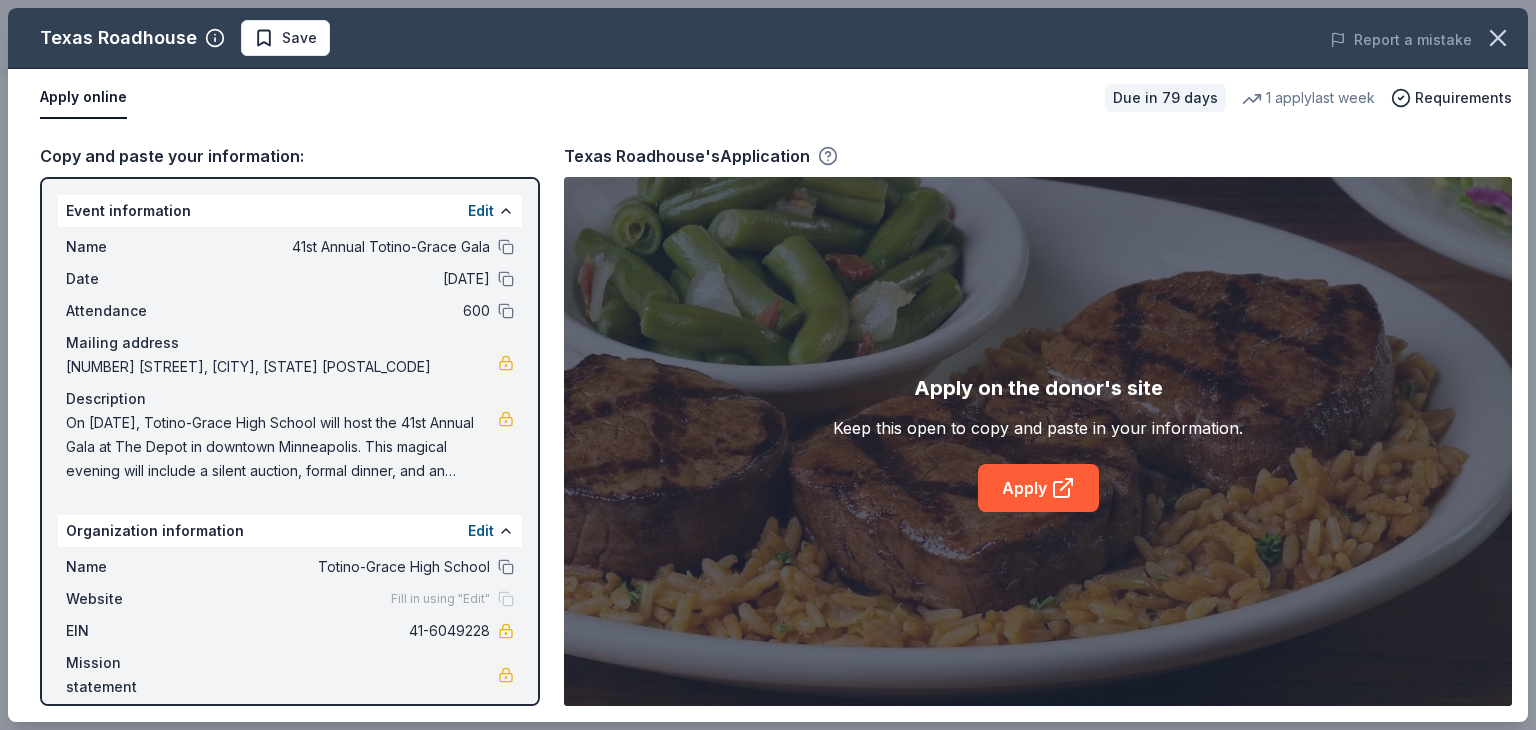 click 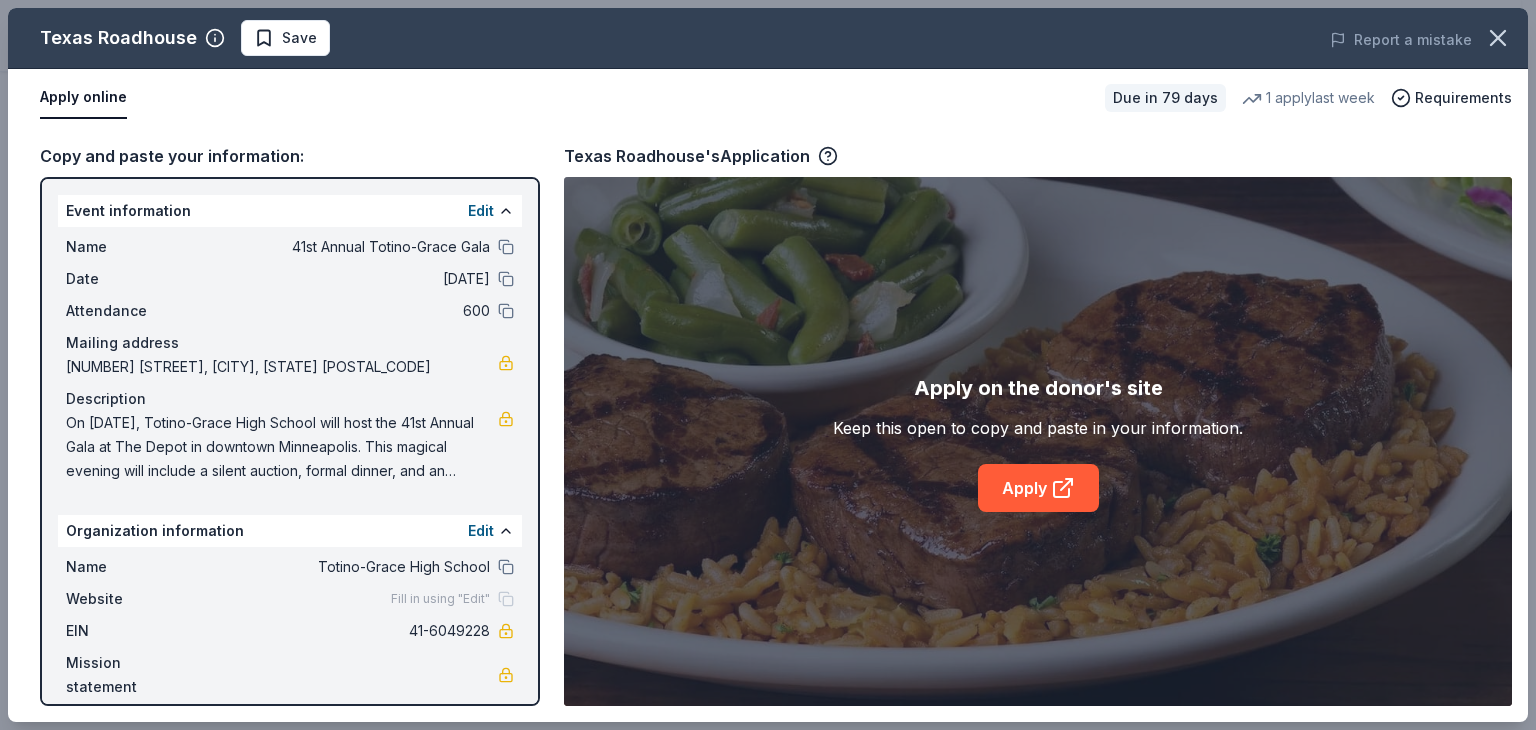 click on "On [DATE], [SCHOOL NAME] will host the [ORDINAL] Annual Gala at The Depot in downtown [CITY].  This magical evening will include a silent auction, formal dinner, and an inspirational program featuring a live auction attended by over 600 guests.
Proceeds from this event propel our school forward by providing essential funds for financial aid for over 40% of our student body, vital educational programs, and technology needs.
Our team is working hard to collect a variety of auction items and secure sponsorships to help make our event a success for our students. Your support of this event, through a donation of goods or services will be highlighted on our mobile
bidding software, including your name and company logo or photo of each item. Thank you for your consideration!" at bounding box center (282, 447) 